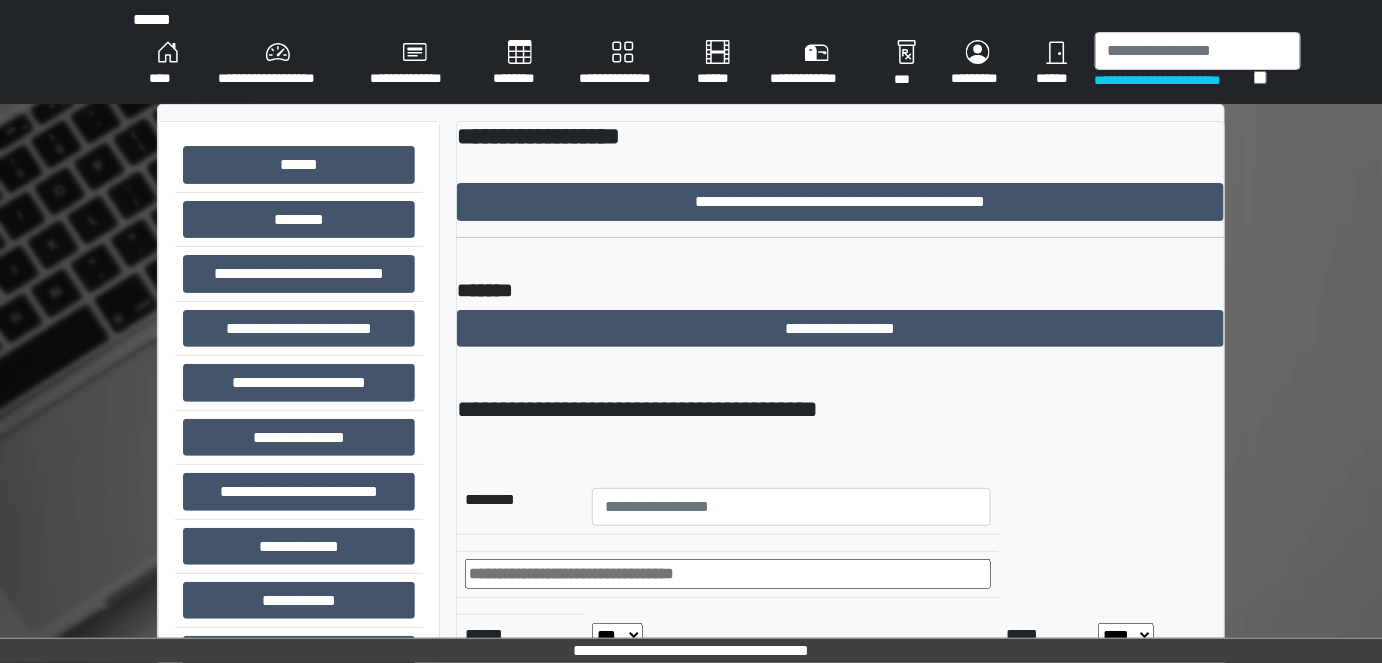 click on "**********" at bounding box center [278, 64] 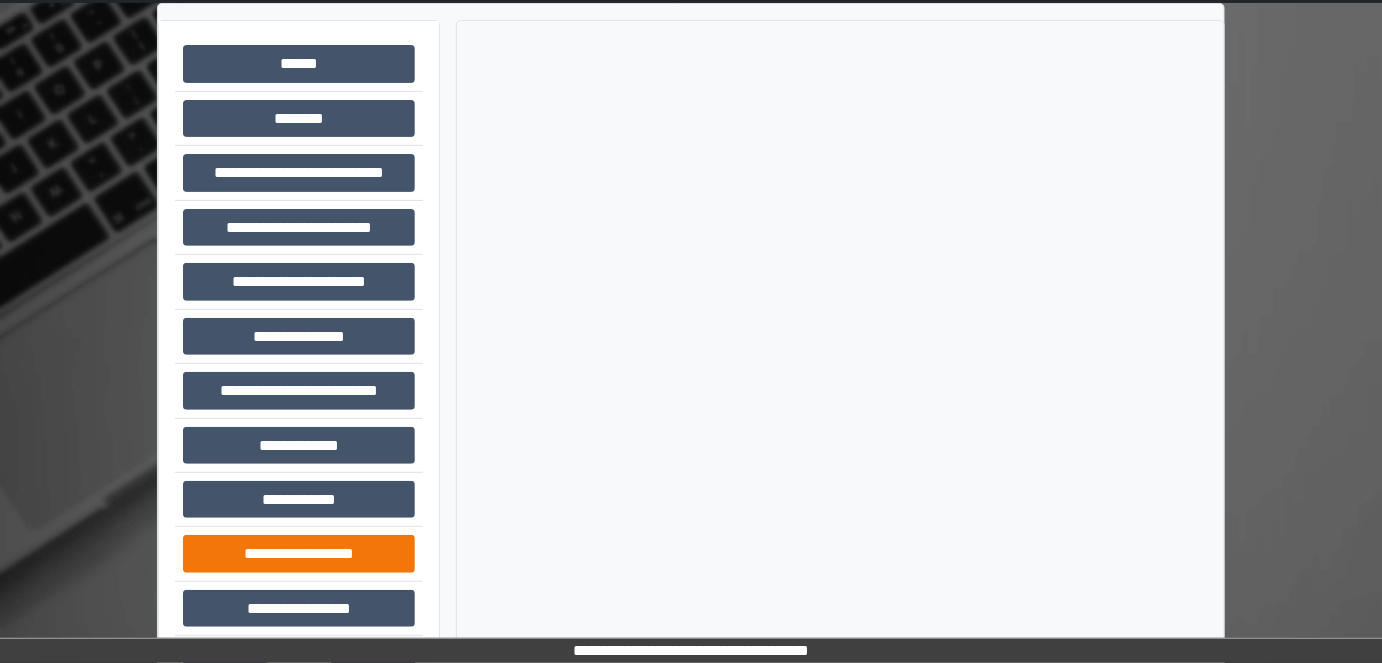 scroll, scrollTop: 174, scrollLeft: 0, axis: vertical 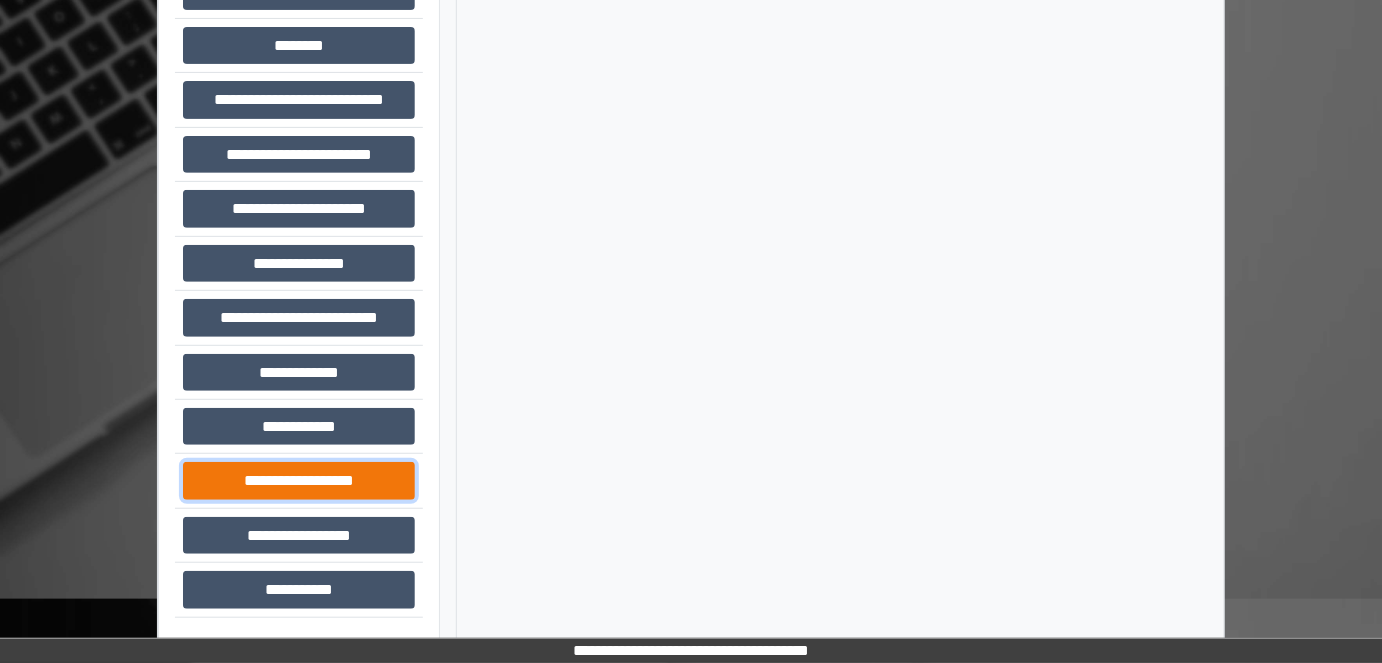 click on "**********" at bounding box center (299, 480) 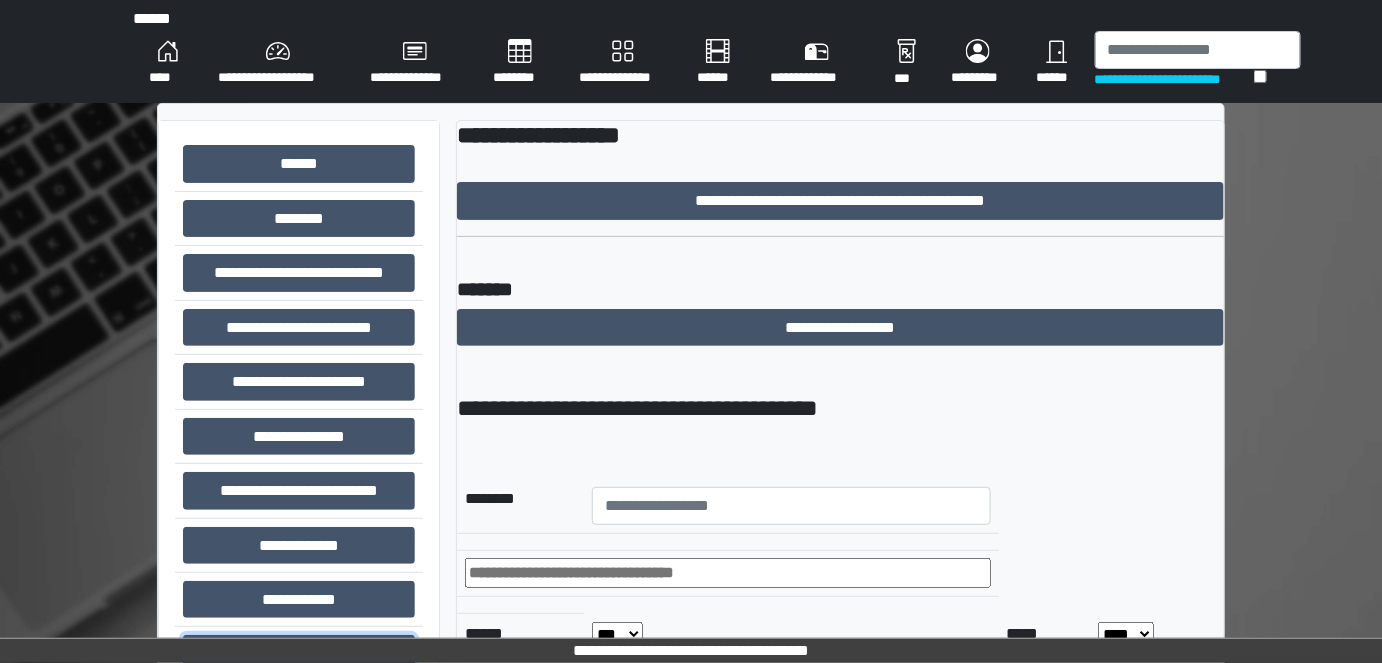 scroll, scrollTop: 0, scrollLeft: 0, axis: both 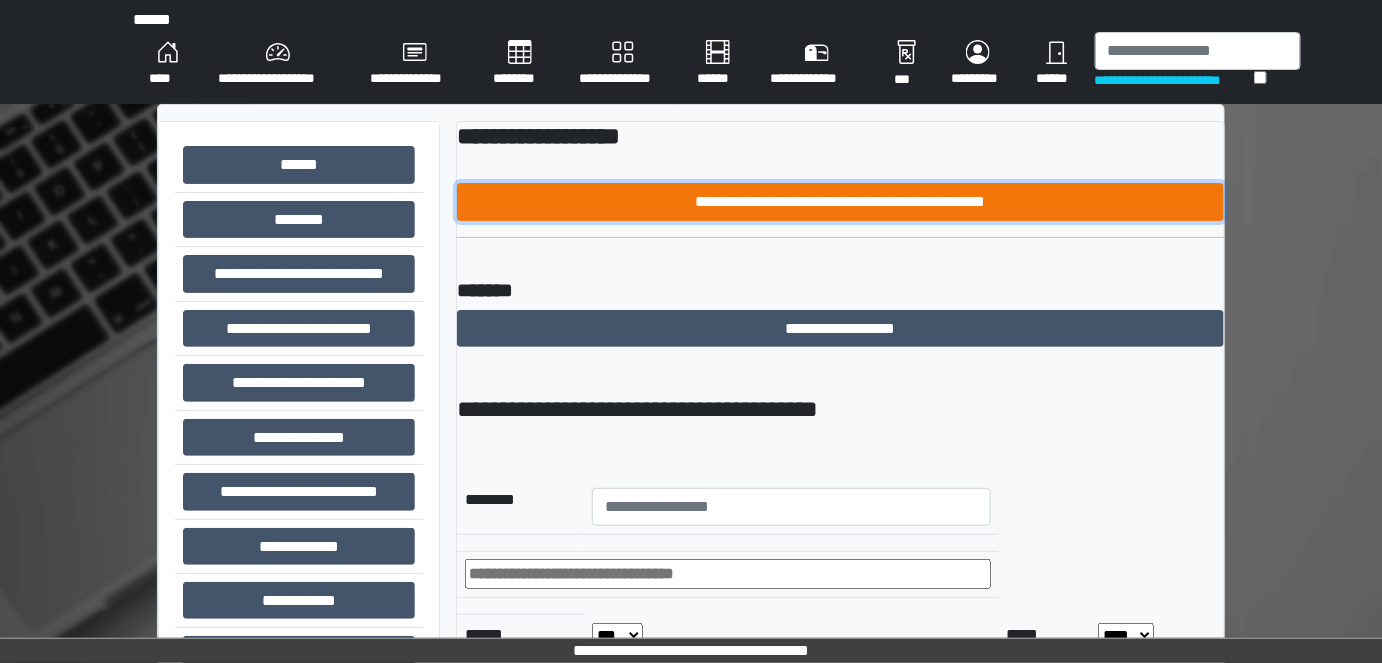 click on "**********" at bounding box center [841, 201] 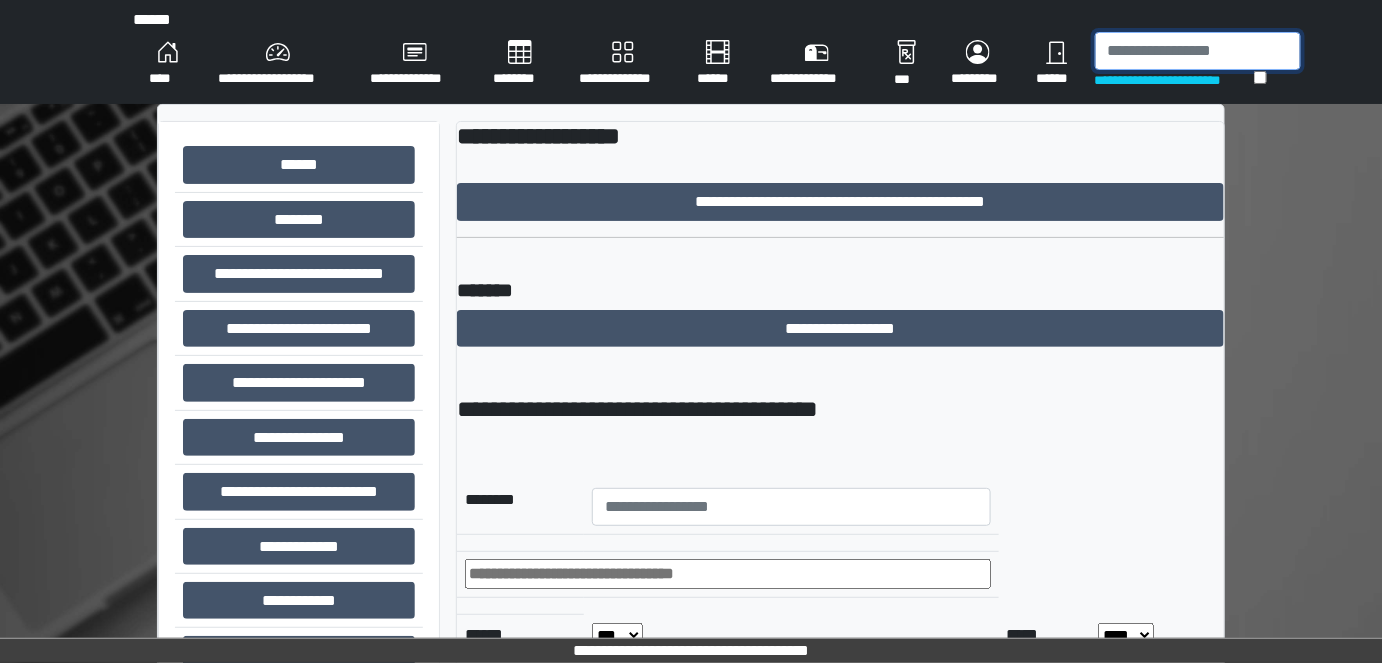 click at bounding box center (1198, 51) 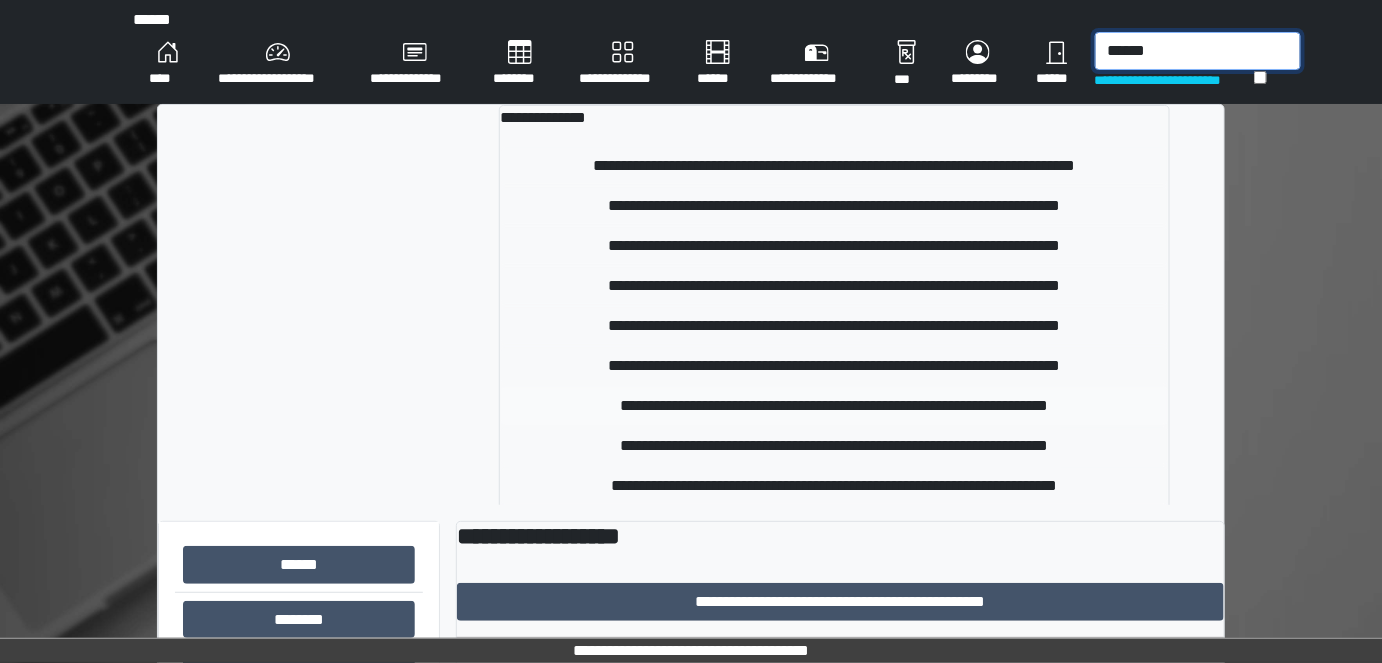 type on "******" 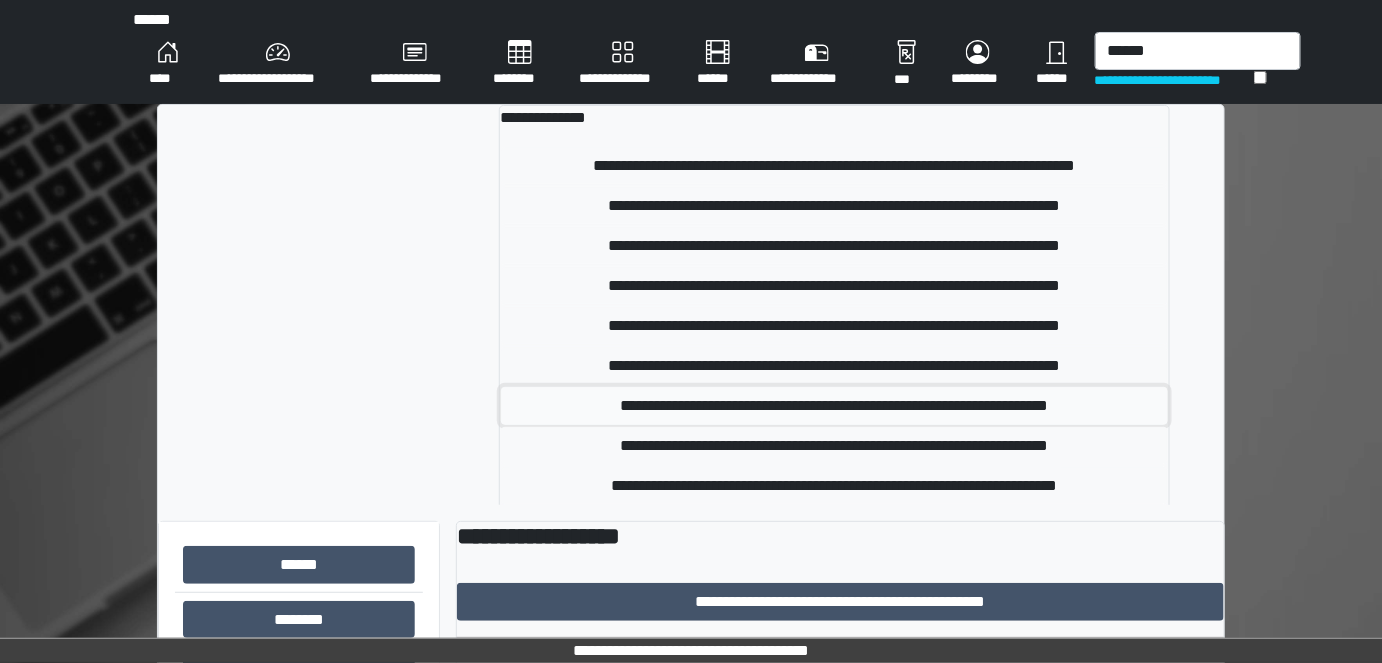 click on "**********" at bounding box center [834, 406] 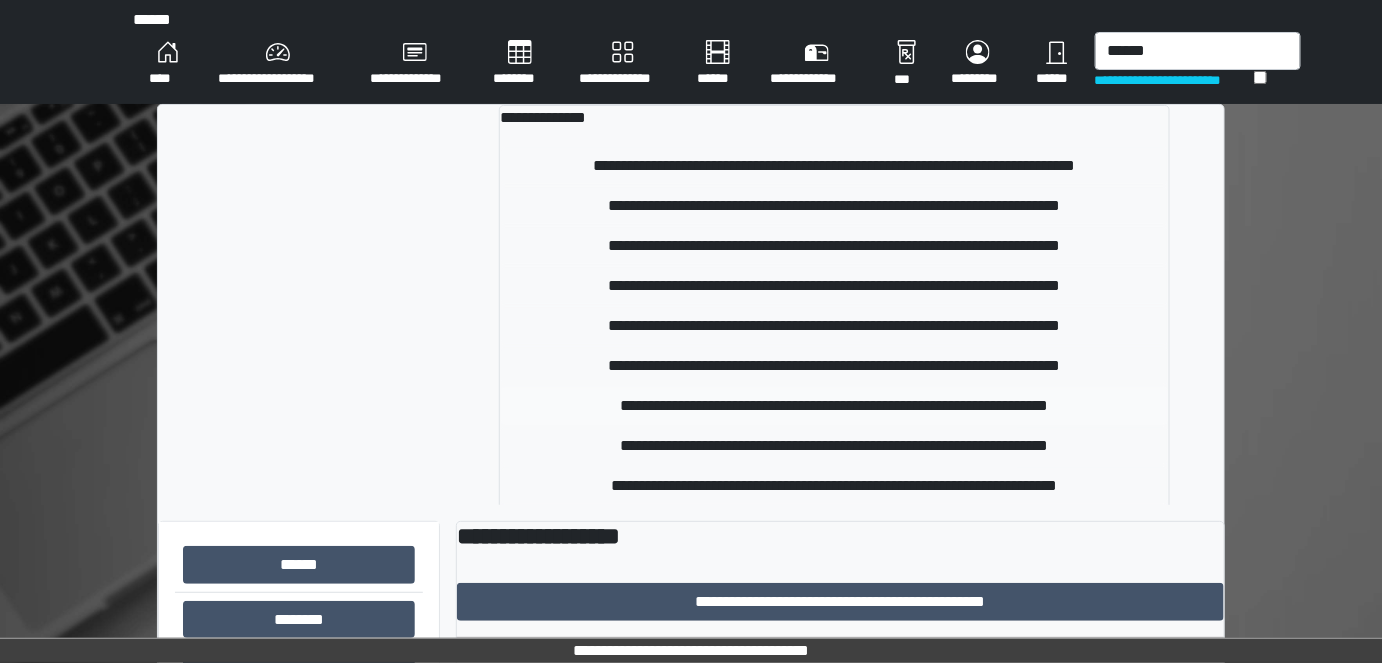 type 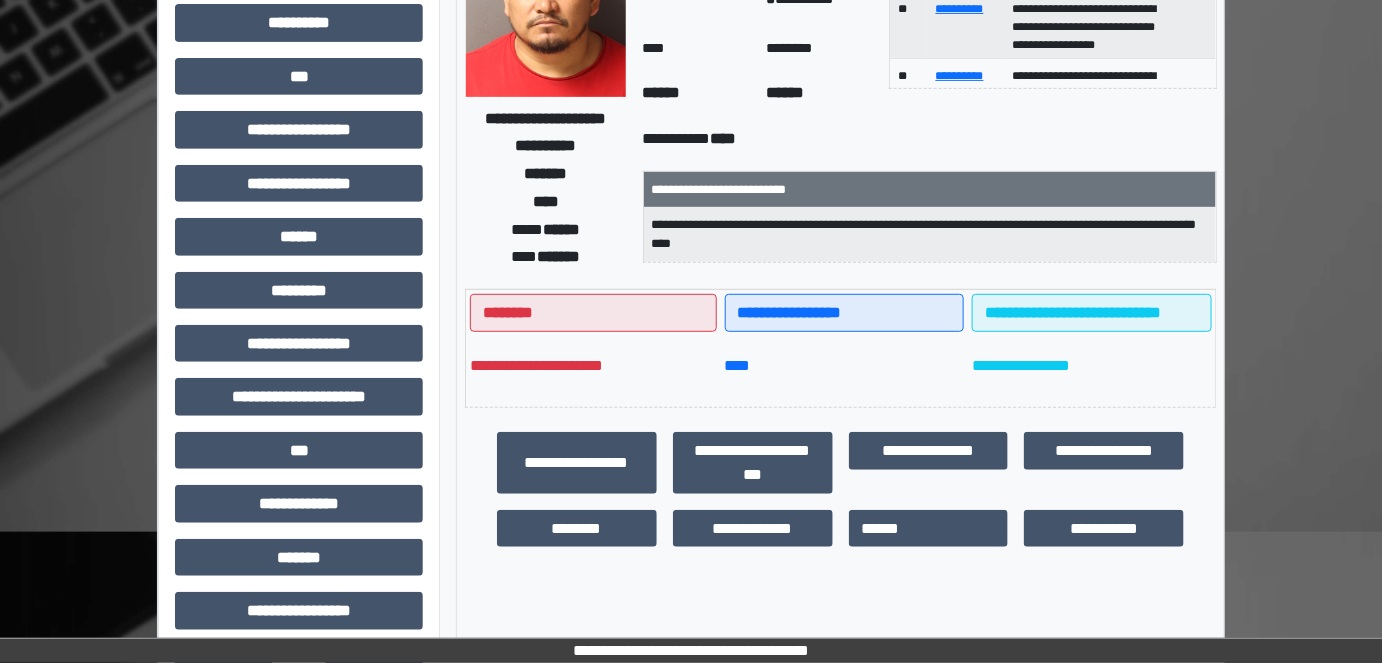 scroll, scrollTop: 272, scrollLeft: 0, axis: vertical 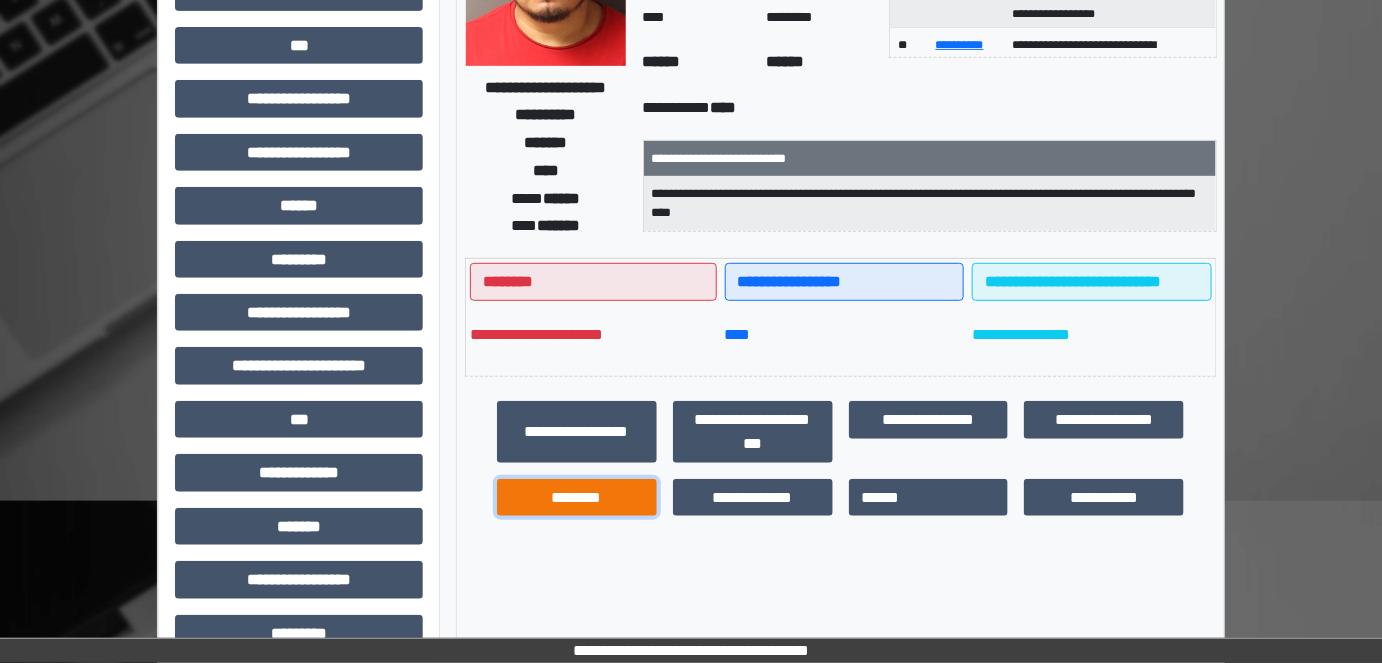 click on "********" at bounding box center (577, 497) 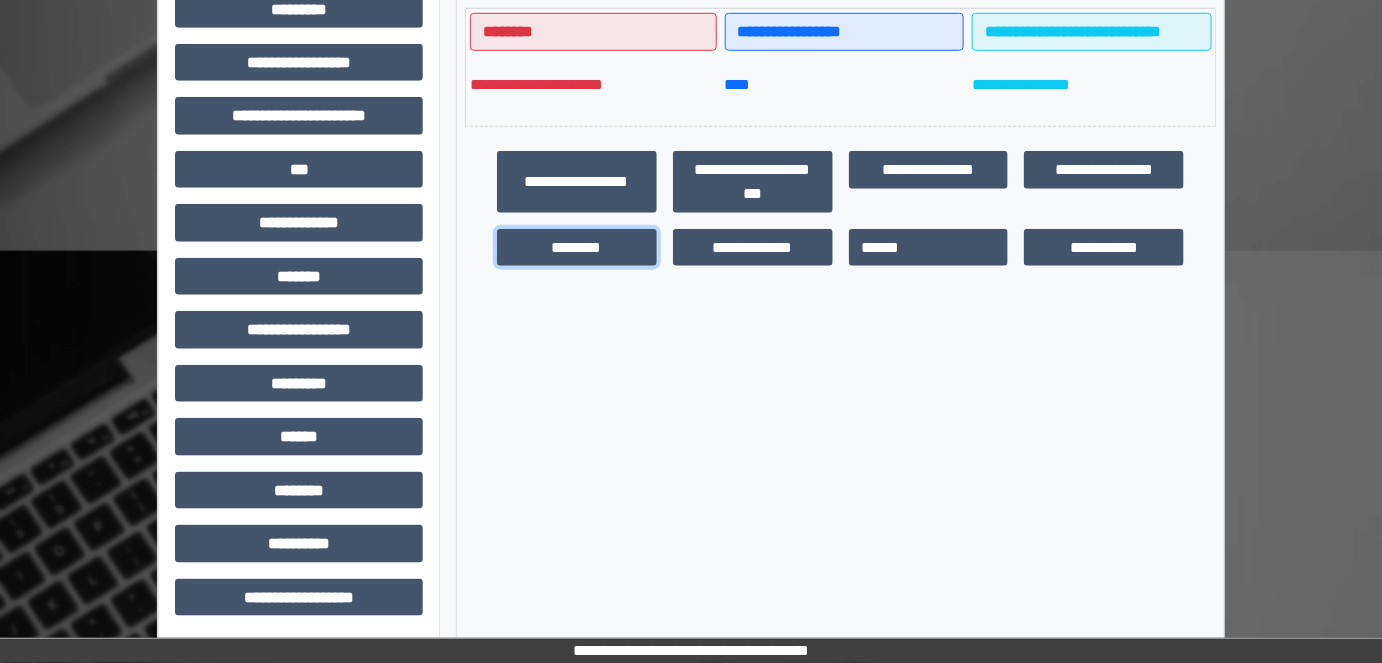 scroll, scrollTop: 523, scrollLeft: 0, axis: vertical 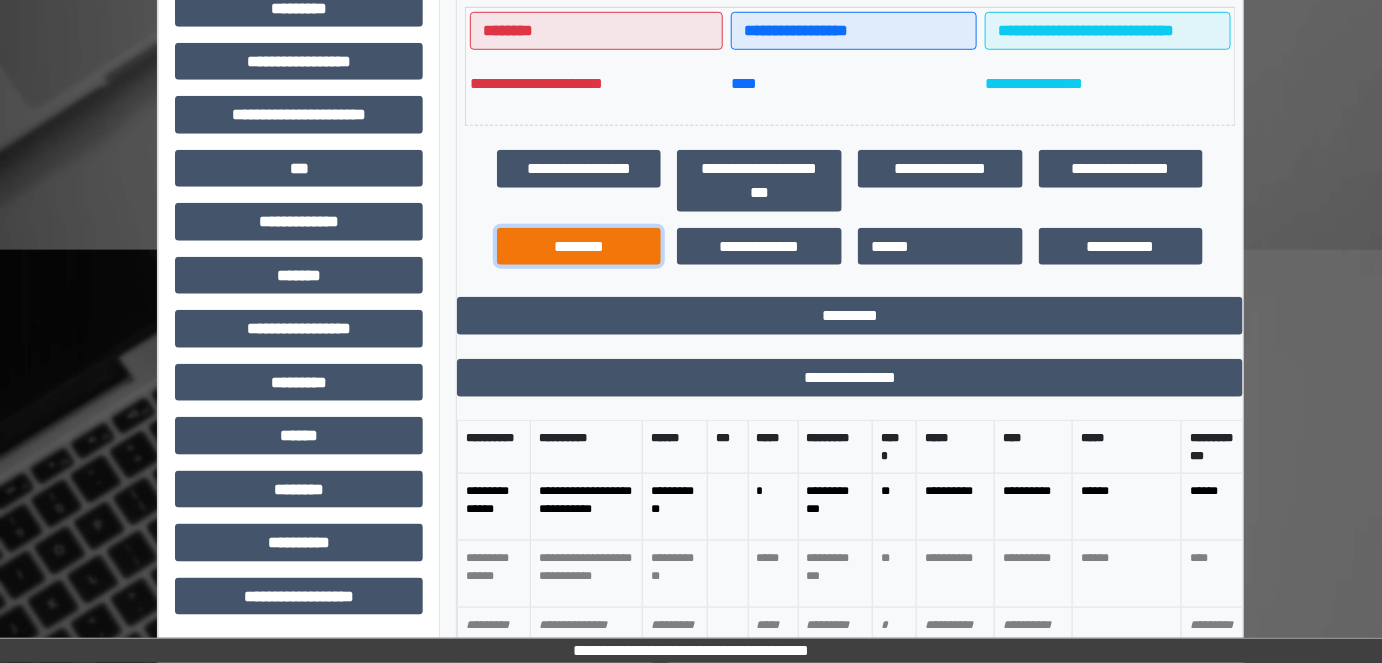 click on "********" at bounding box center [579, 246] 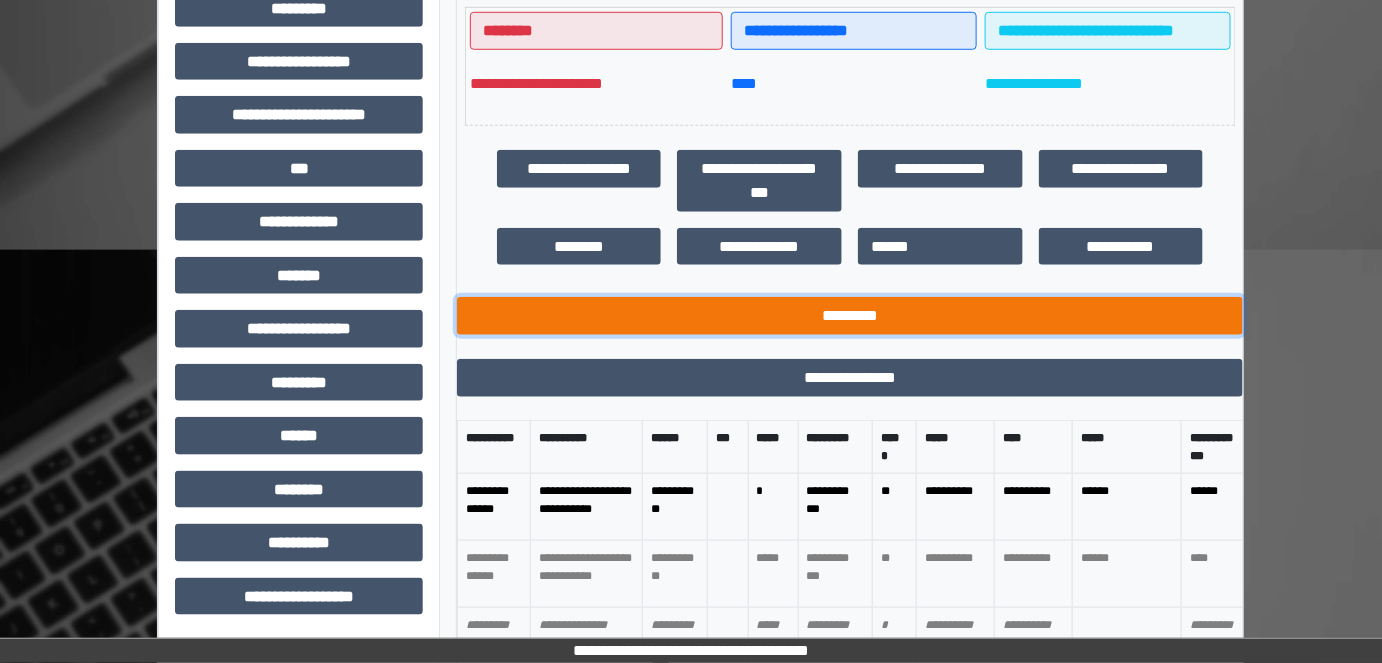 click on "*********" at bounding box center [850, 315] 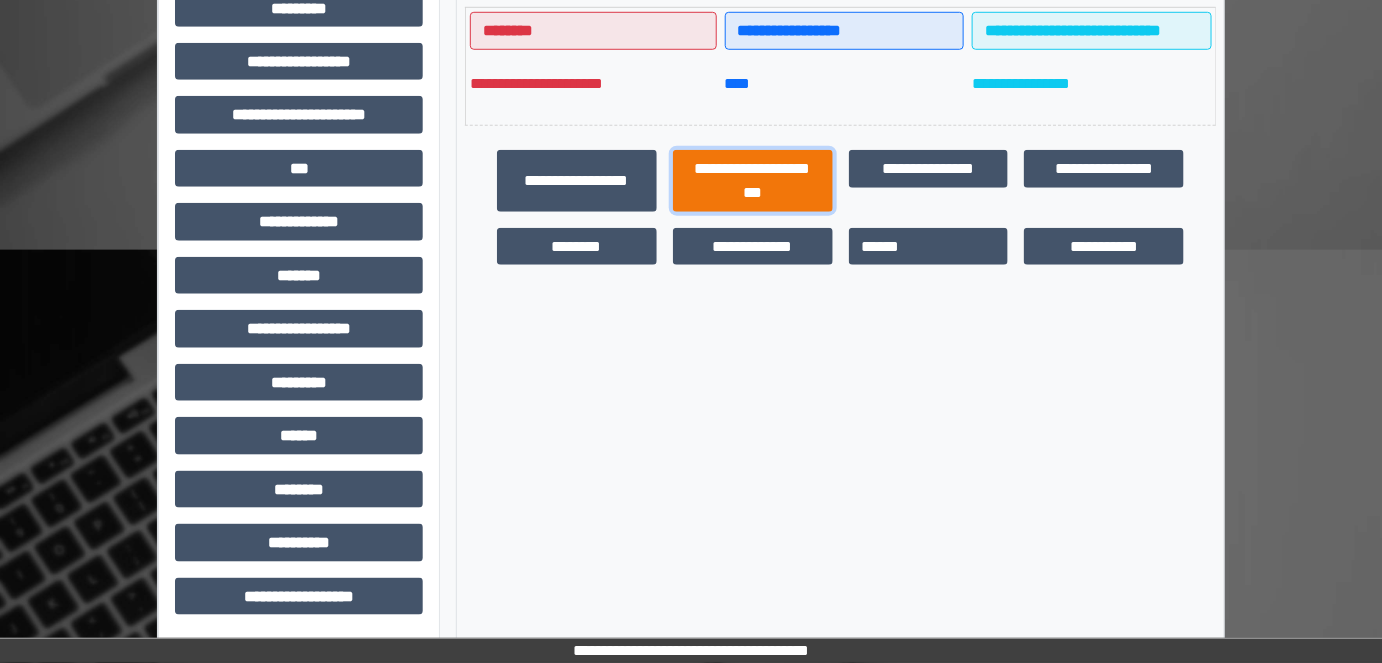 click on "**********" at bounding box center [753, 180] 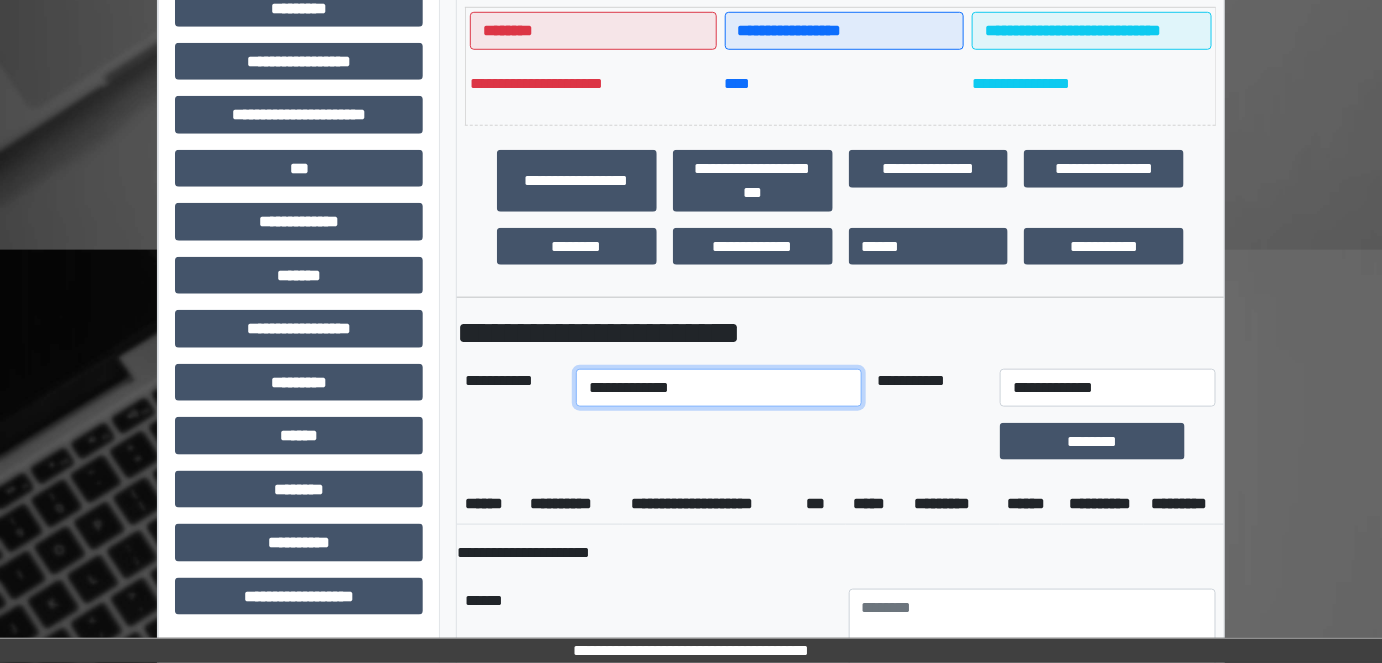 drag, startPoint x: 714, startPoint y: 383, endPoint x: 704, endPoint y: 381, distance: 10.198039 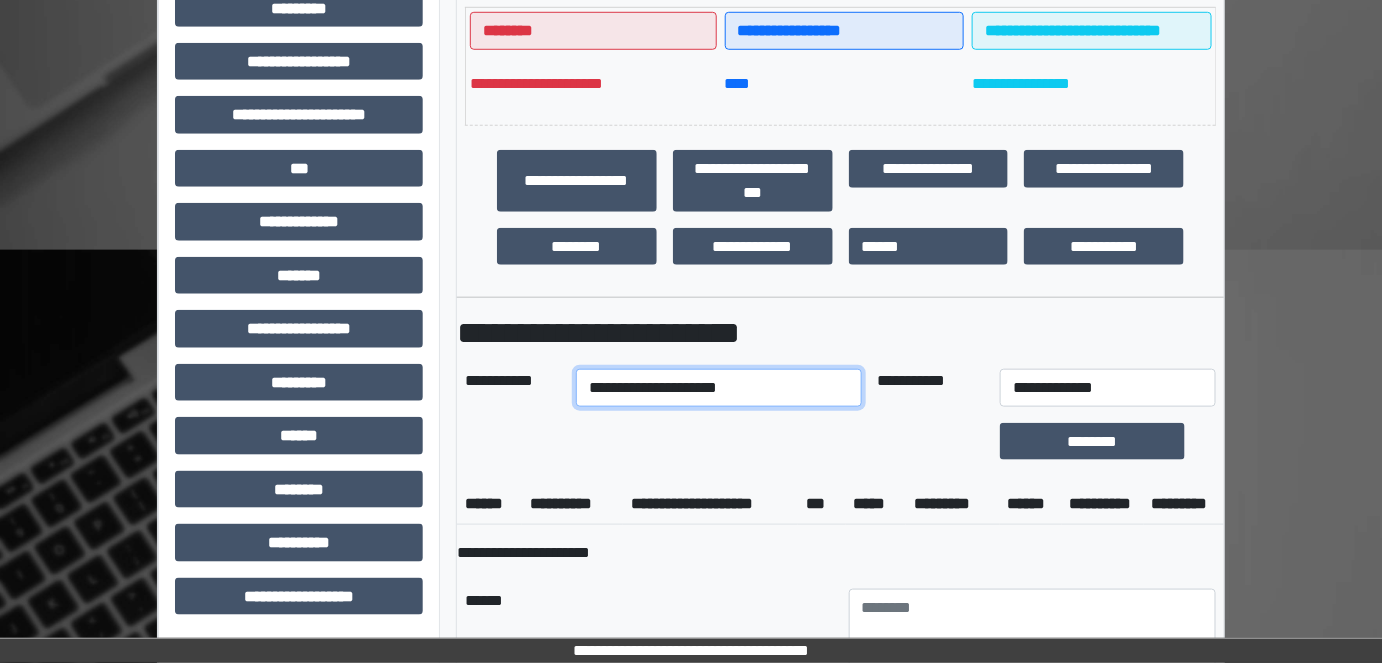 click on "**********" at bounding box center (718, 388) 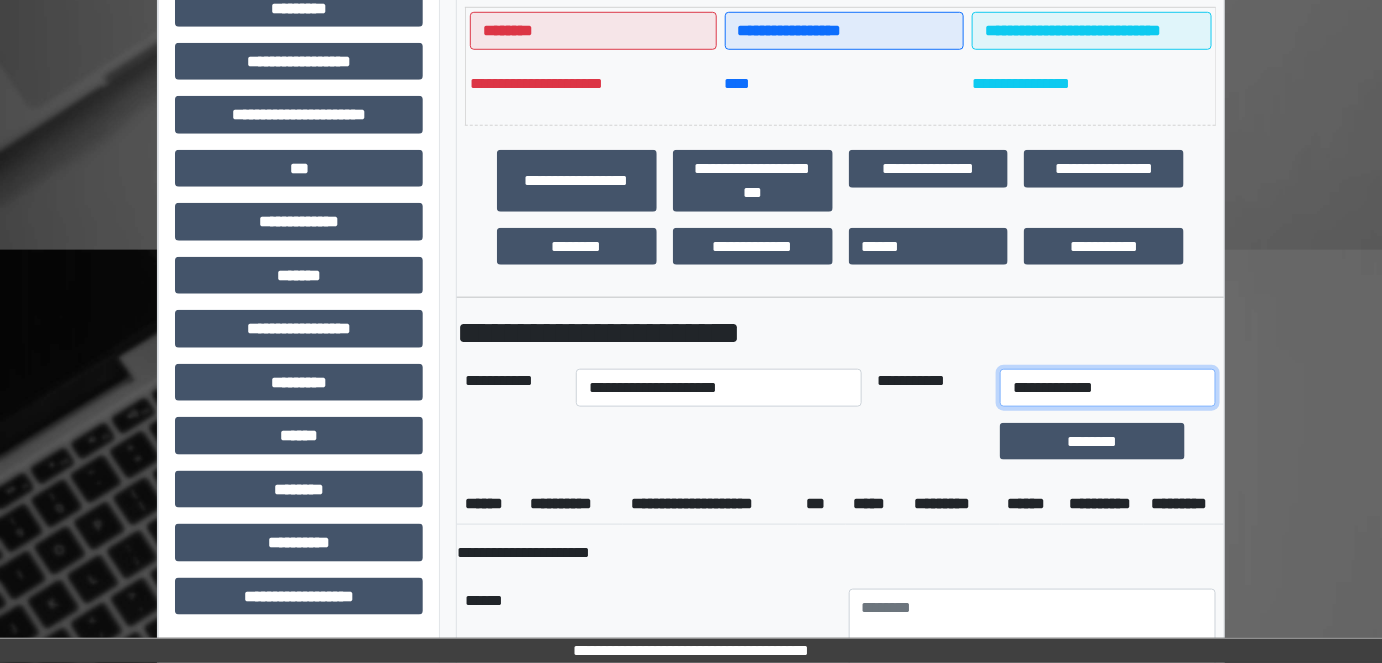 click on "**********" at bounding box center (1108, 388) 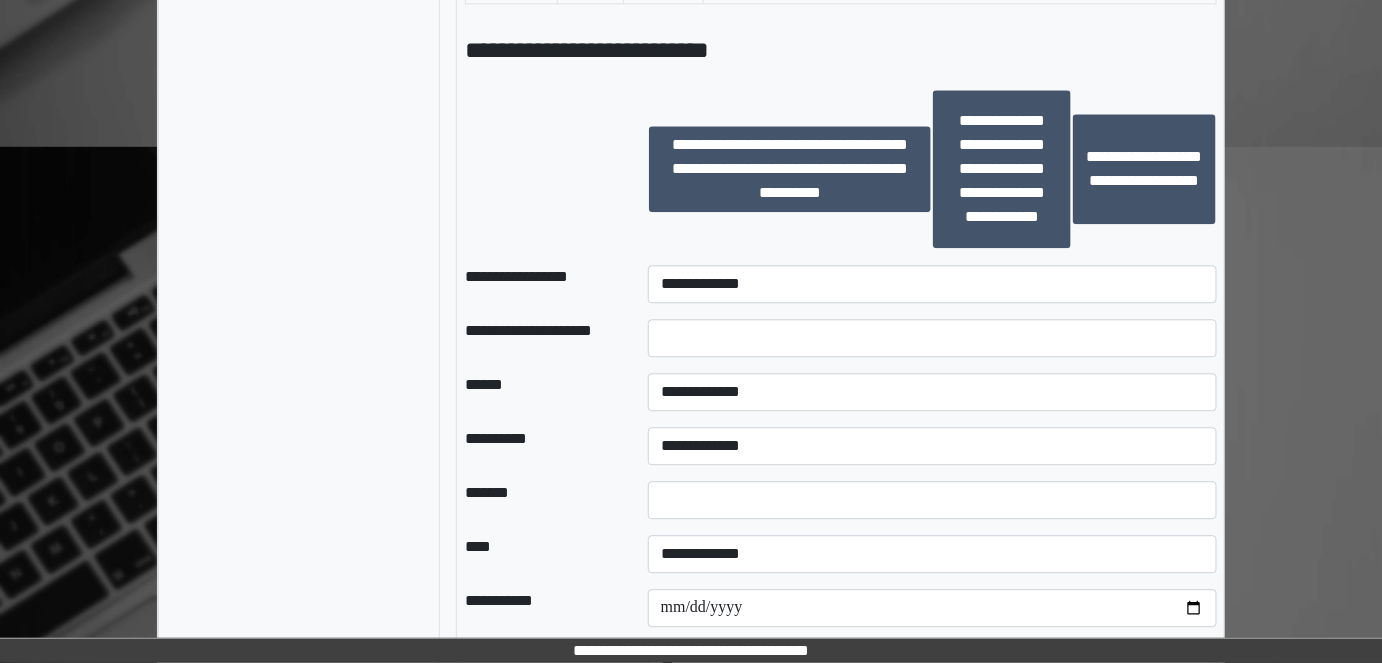 scroll, scrollTop: 1523, scrollLeft: 0, axis: vertical 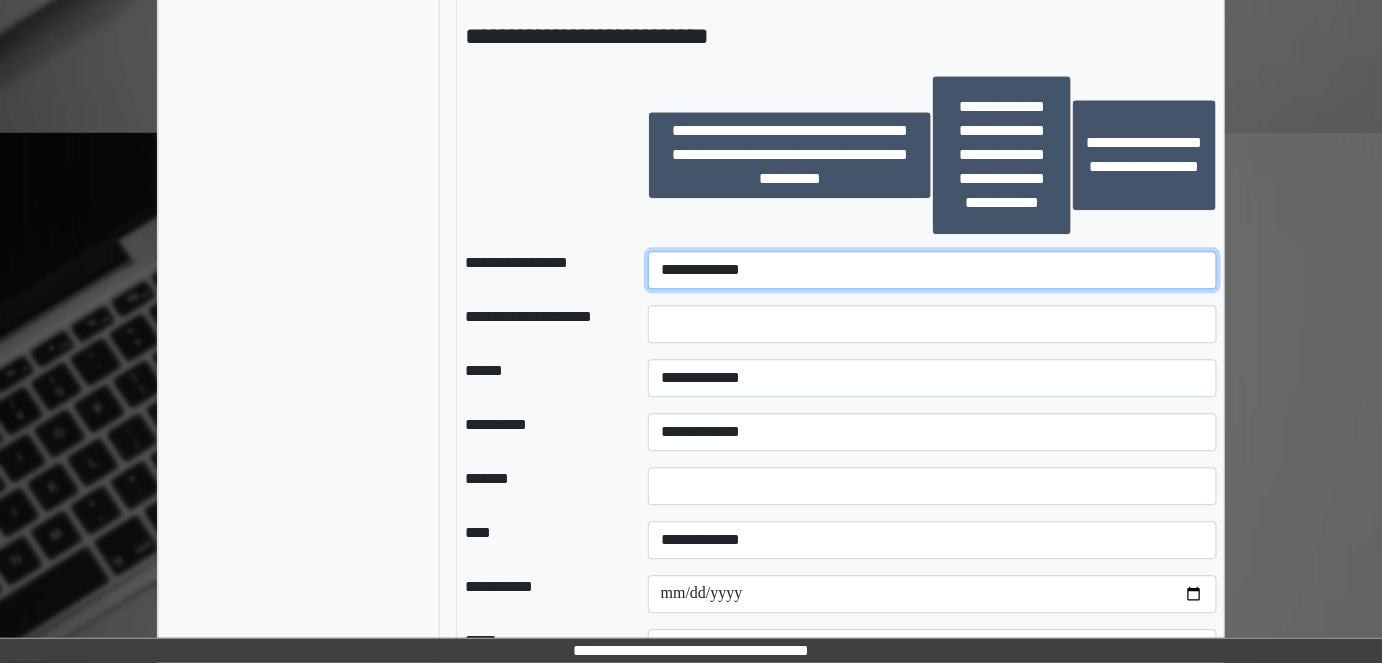 click on "**********" at bounding box center (933, 270) 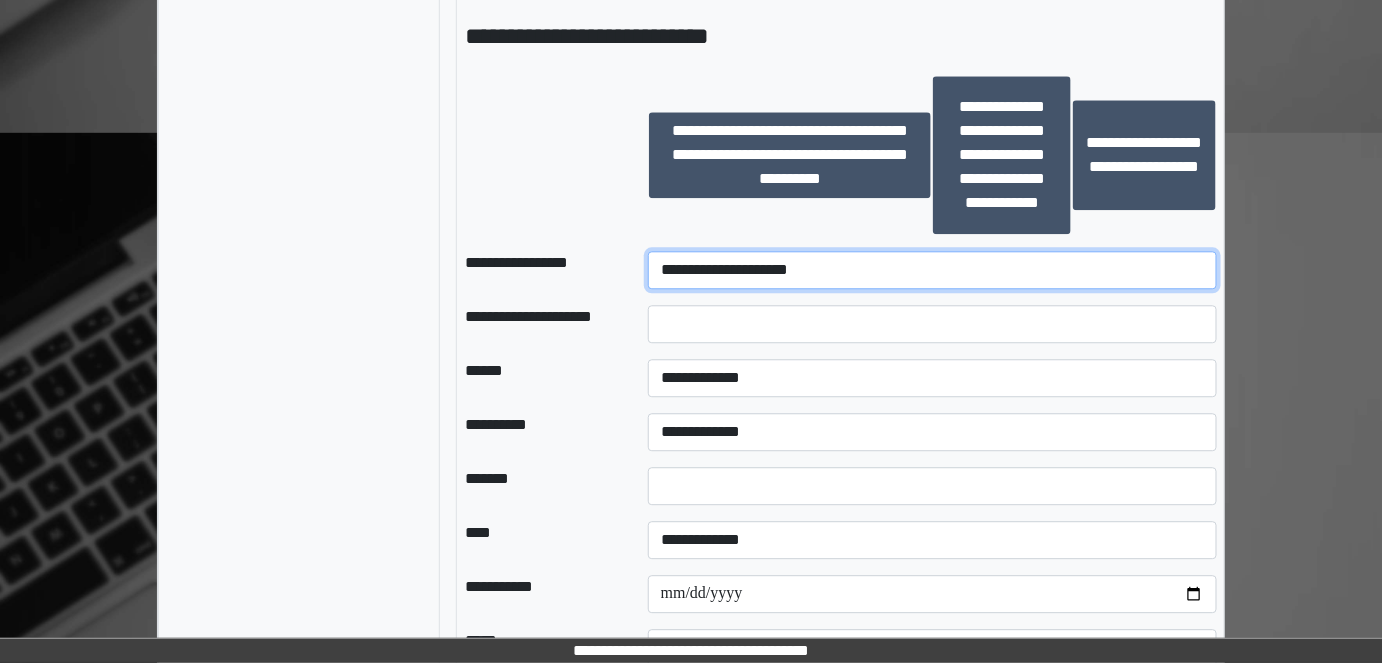 click on "**********" at bounding box center [933, 270] 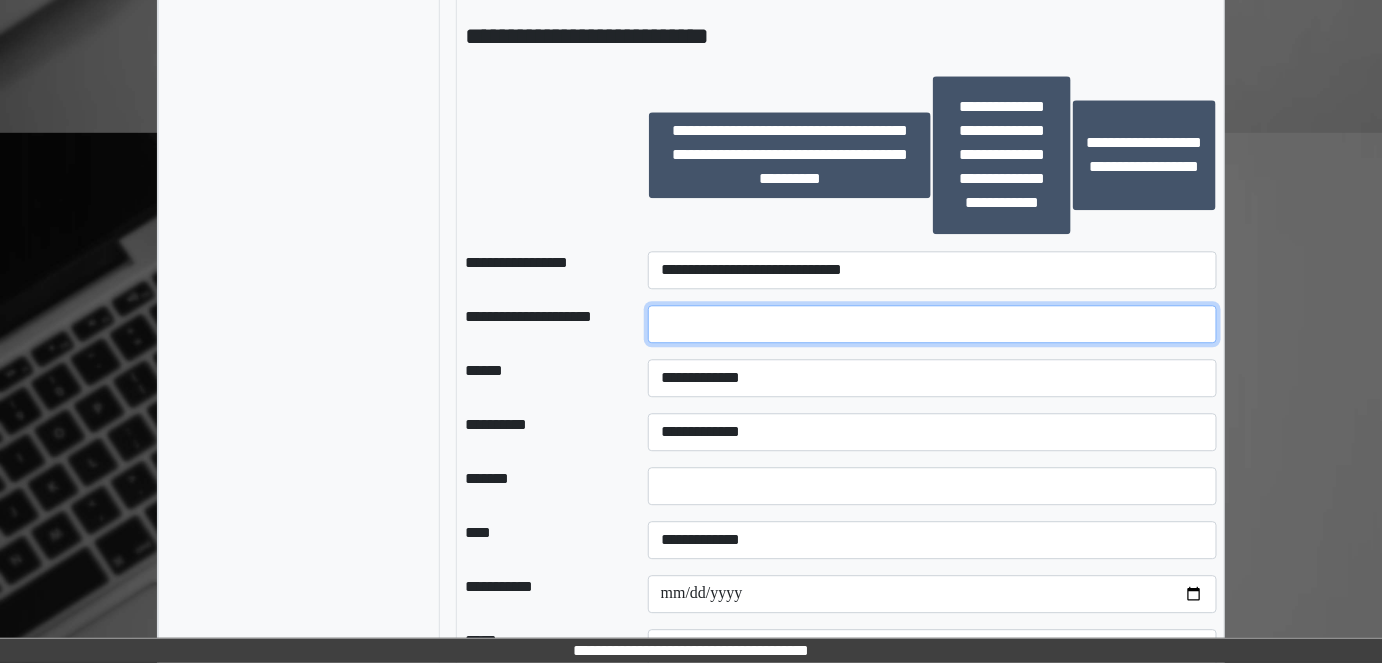 click at bounding box center [933, 324] 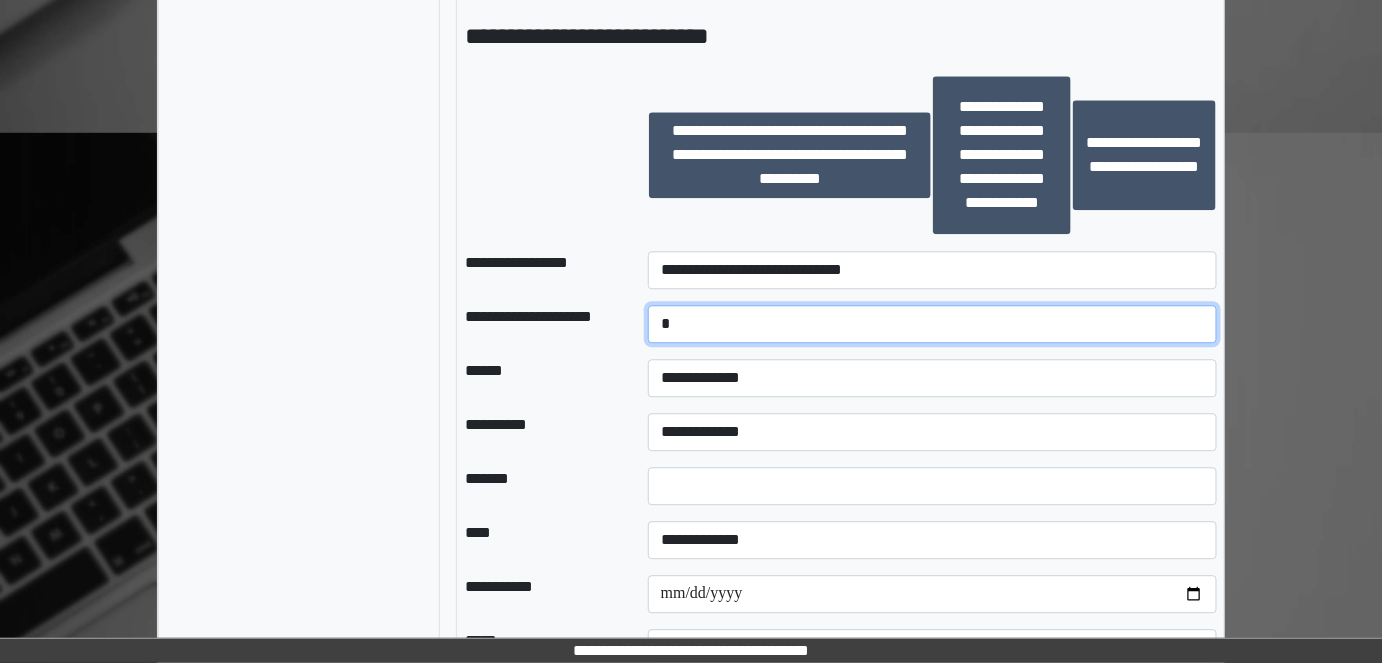 type on "*" 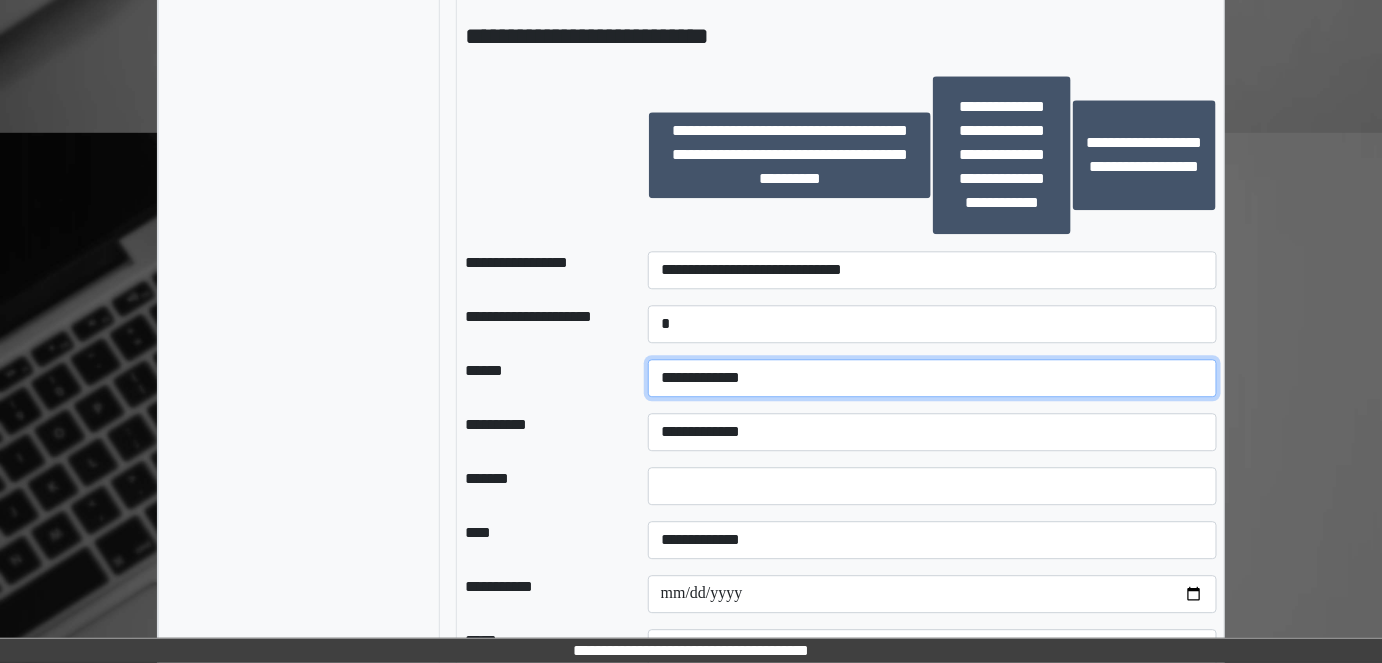 click on "**********" at bounding box center [933, 378] 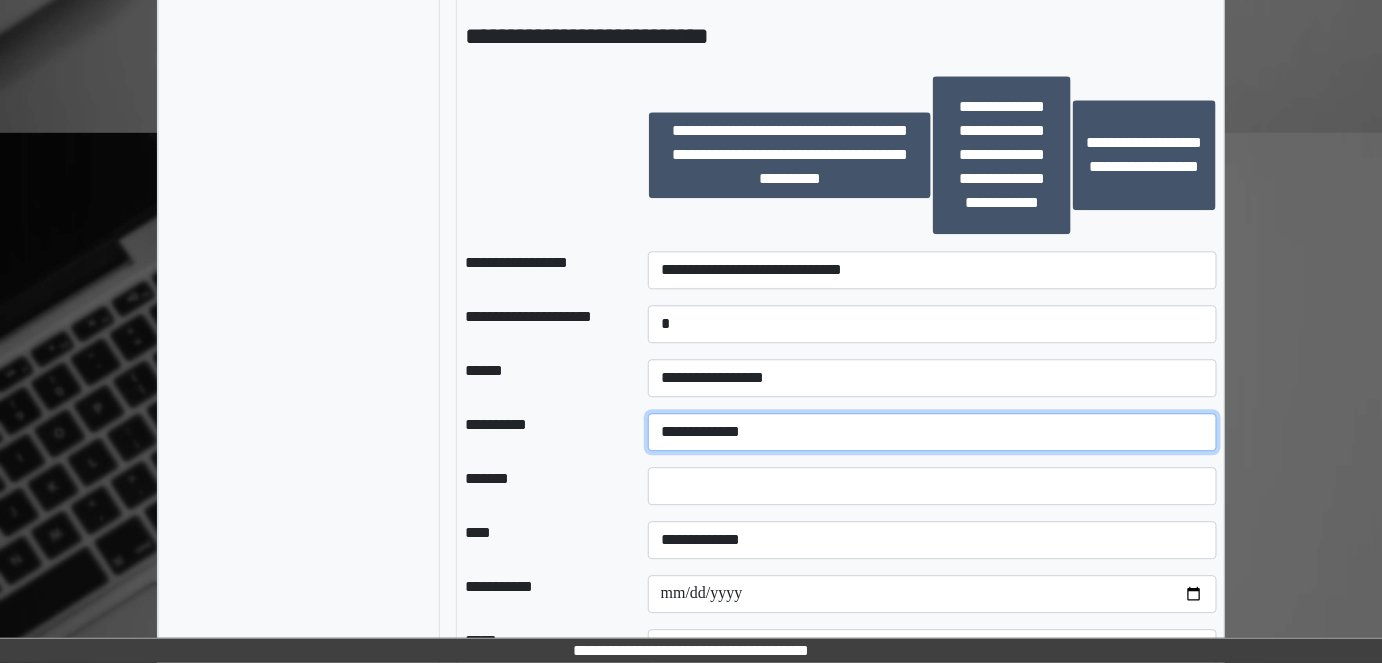 drag, startPoint x: 737, startPoint y: 486, endPoint x: 727, endPoint y: 469, distance: 19.723083 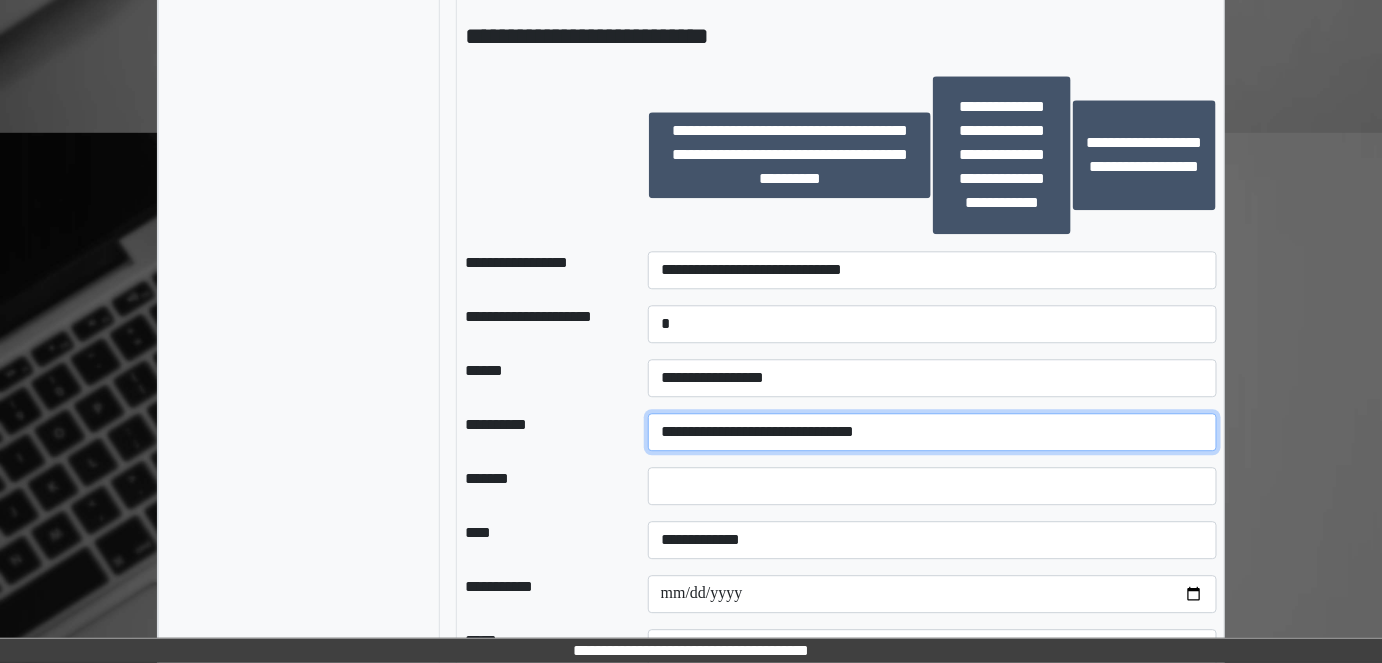 scroll, scrollTop: 1781, scrollLeft: 0, axis: vertical 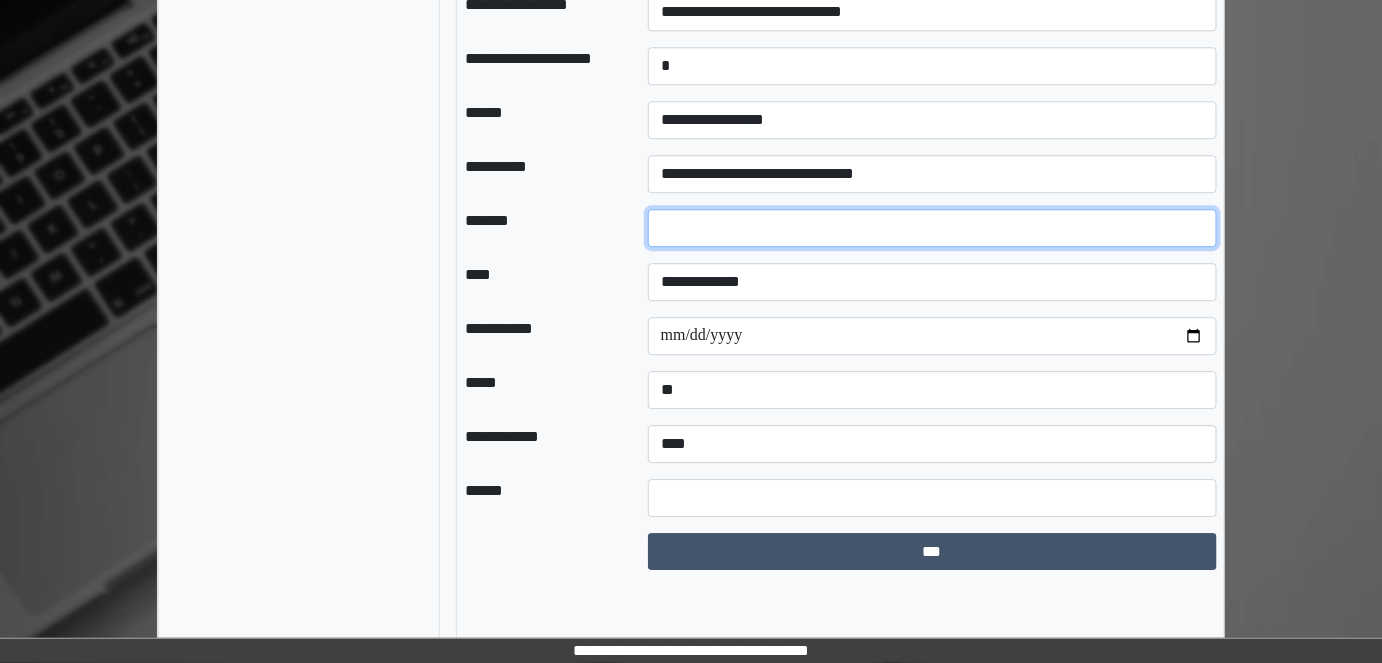 click at bounding box center (933, 228) 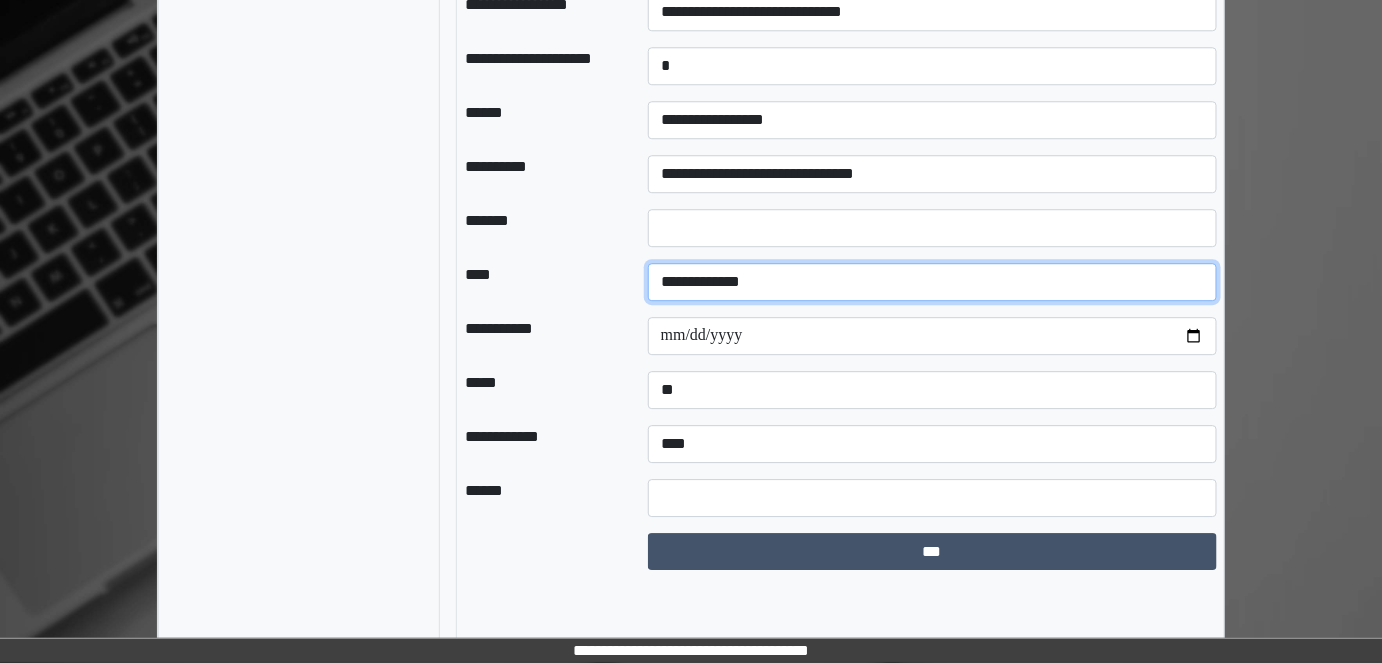 click on "**********" at bounding box center (933, 282) 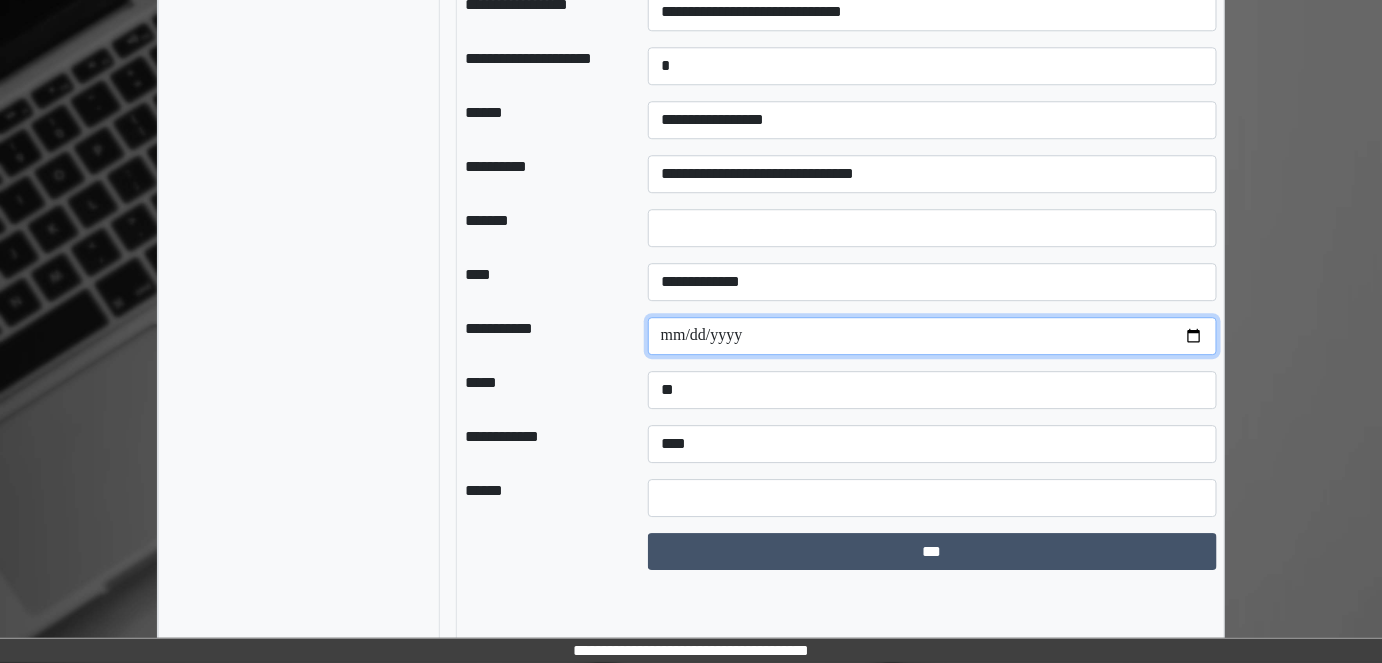 click at bounding box center [933, 336] 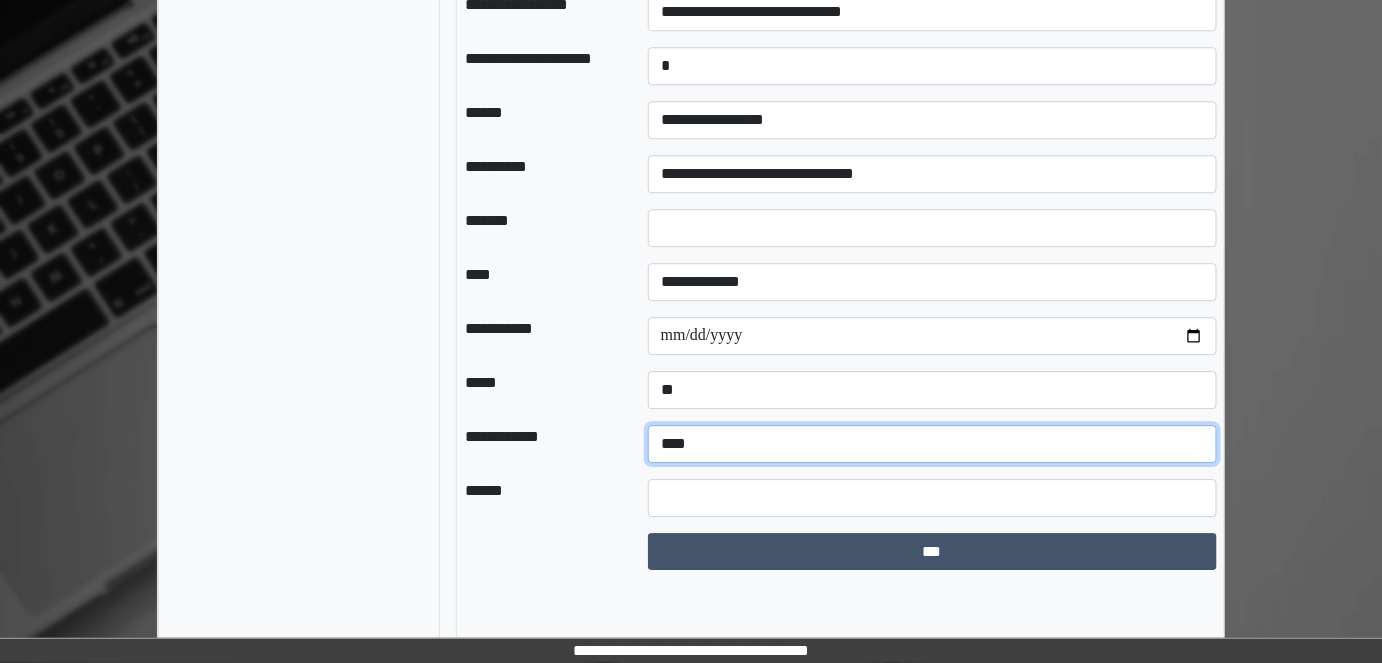 click on "**********" at bounding box center [933, 444] 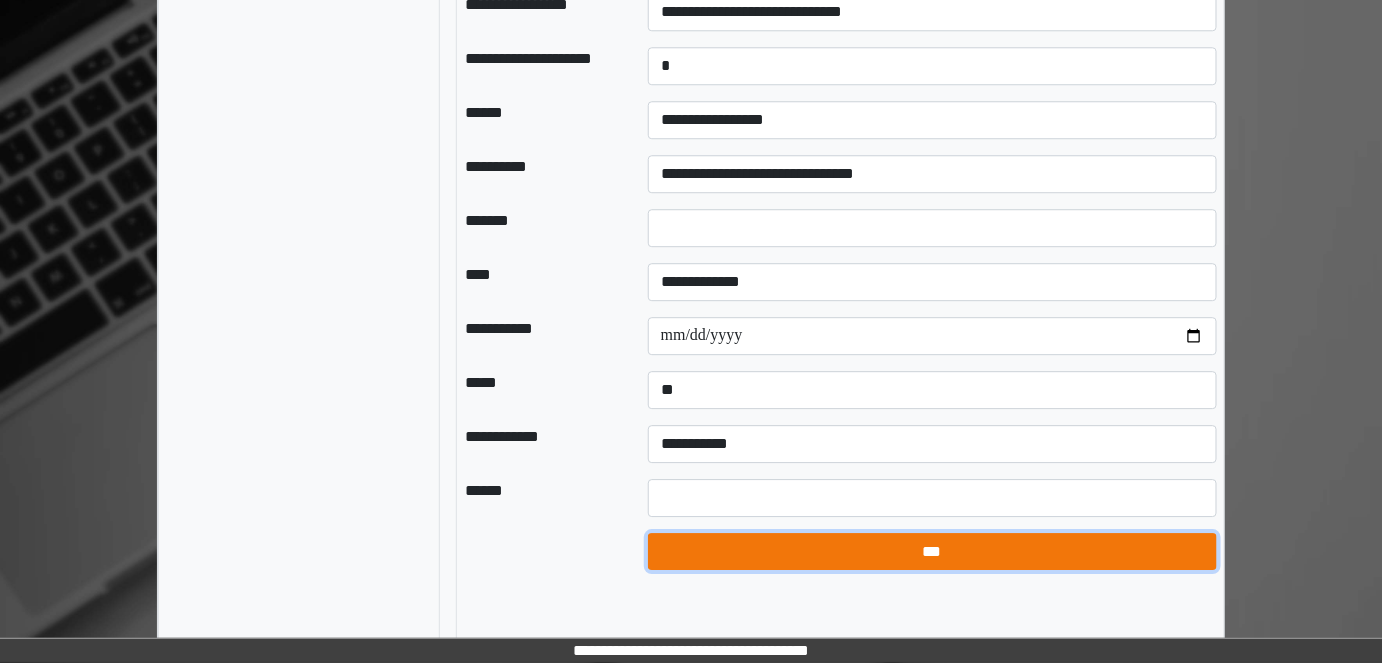 click on "***" at bounding box center [932, 551] 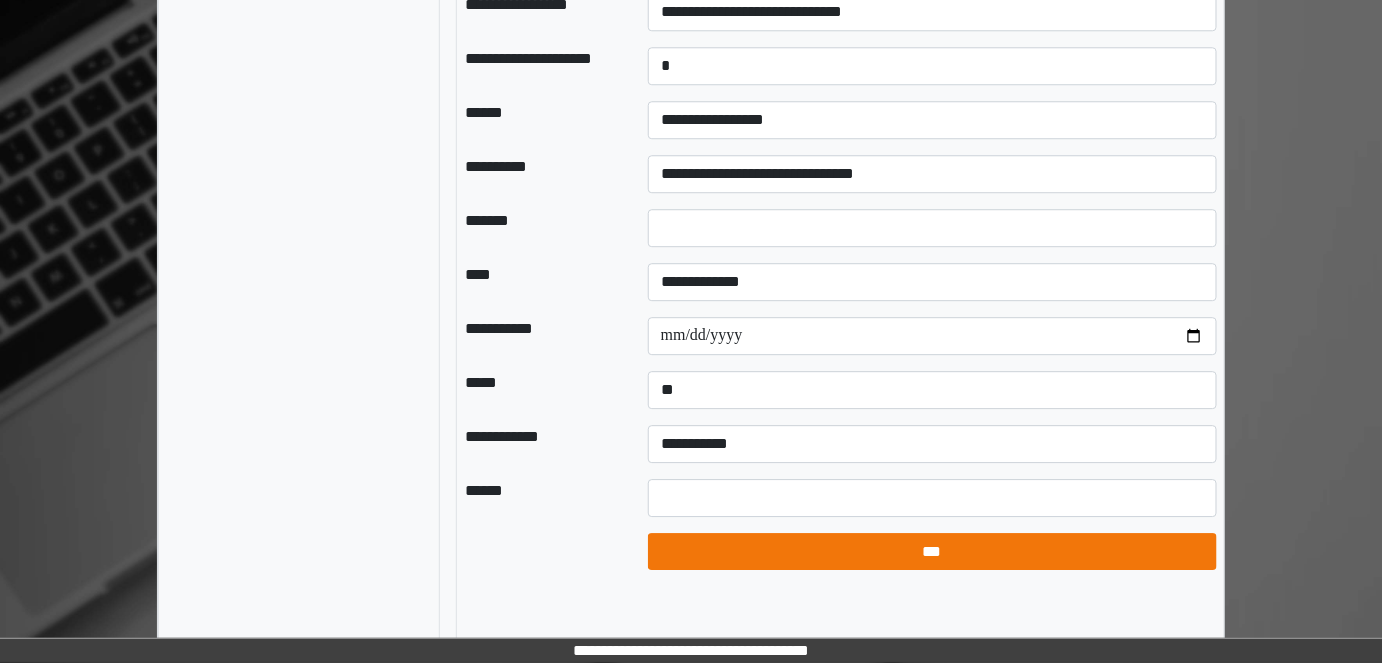 select on "*" 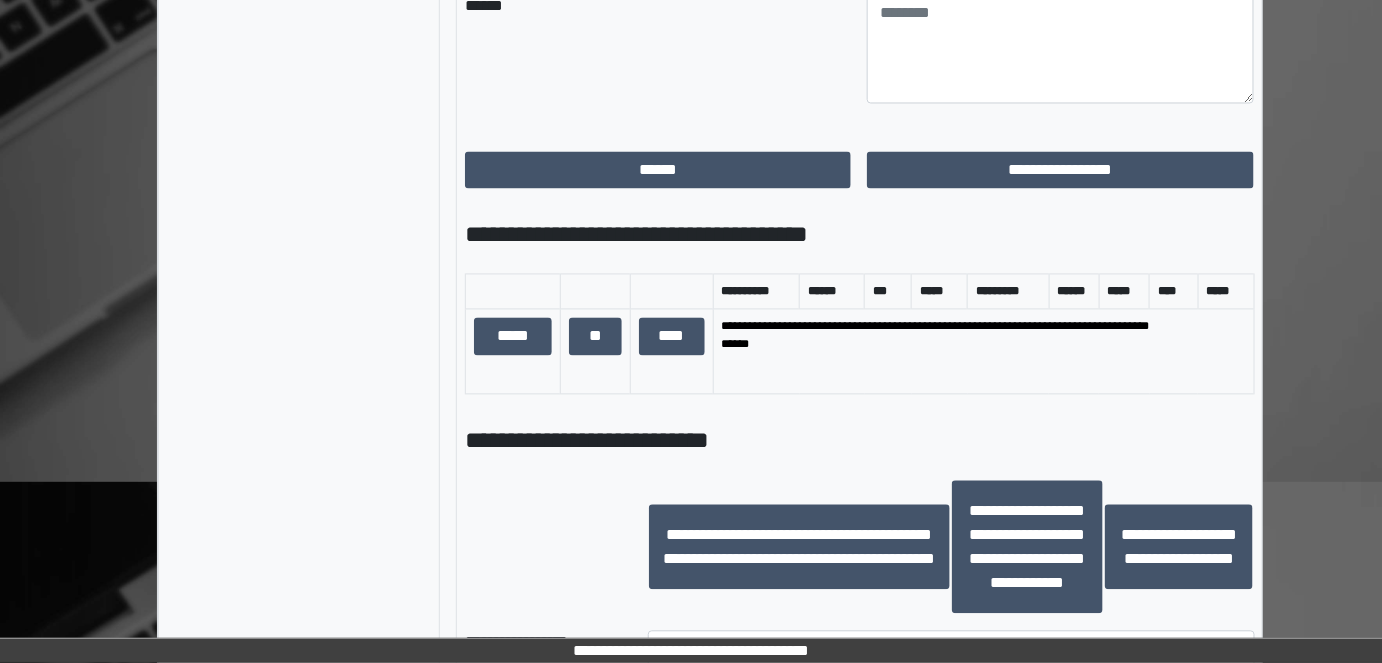 scroll, scrollTop: 901, scrollLeft: 0, axis: vertical 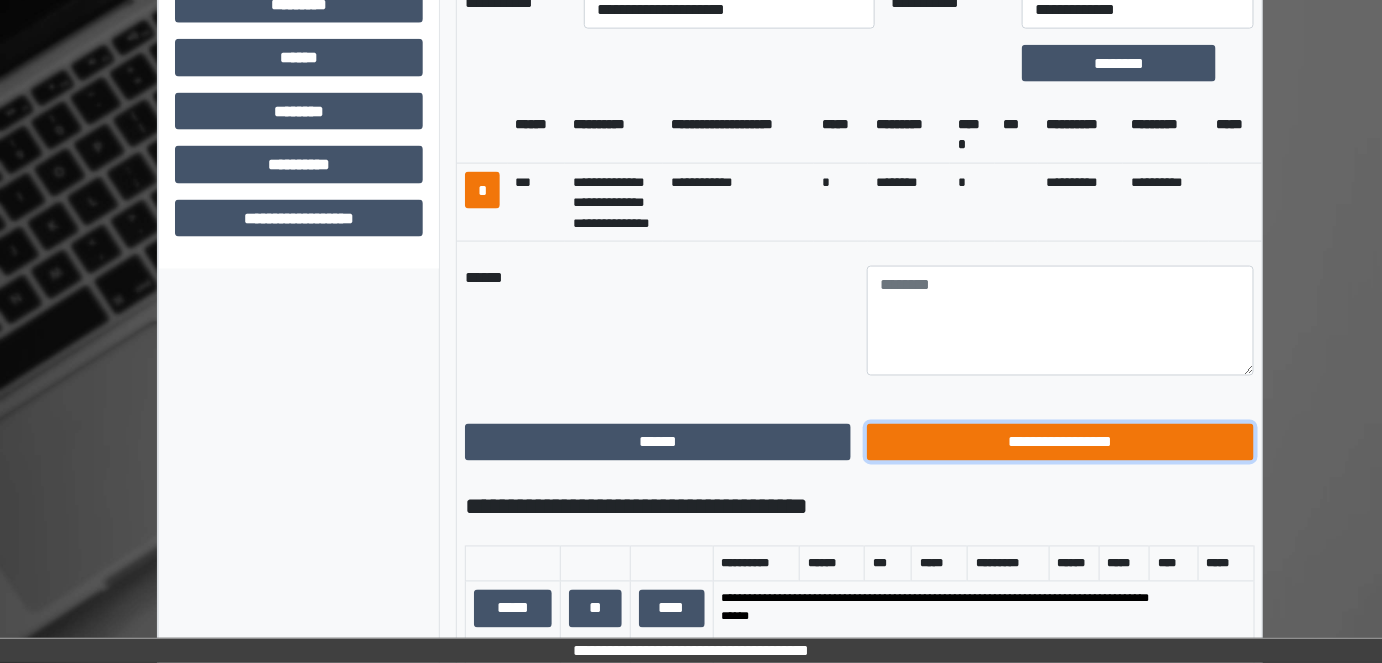click on "**********" at bounding box center (1060, 442) 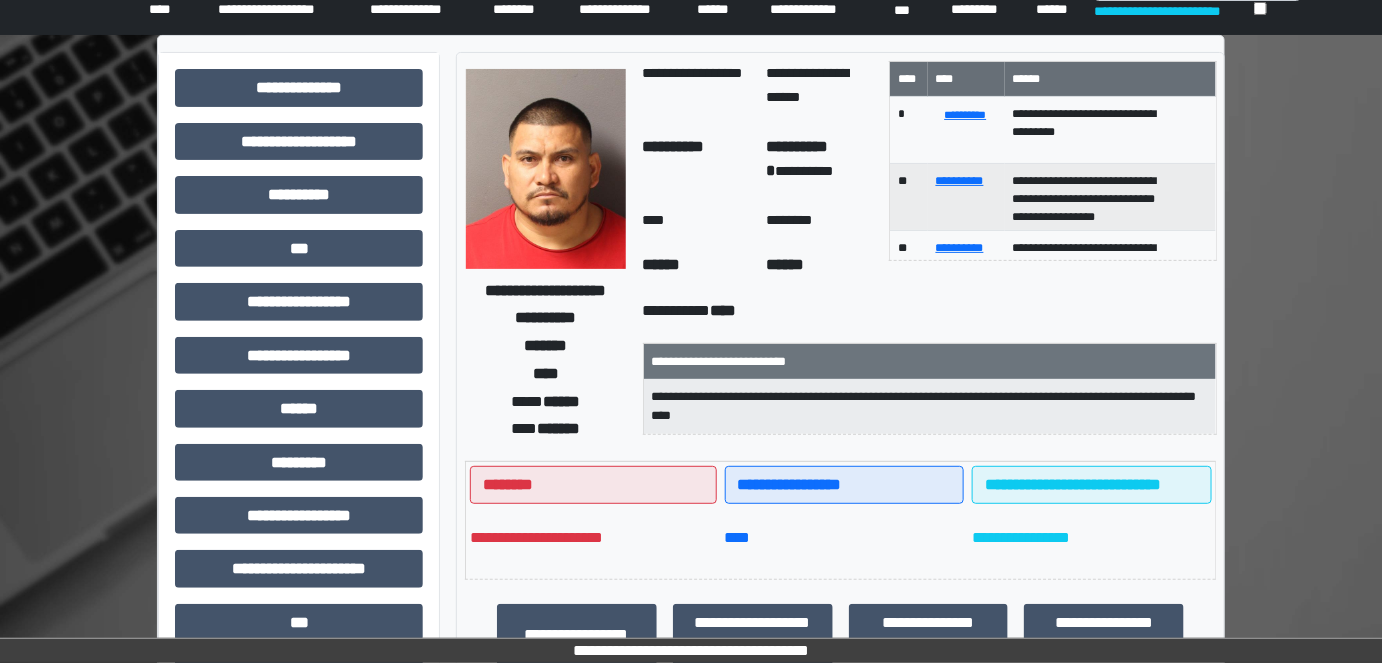 scroll, scrollTop: 0, scrollLeft: 0, axis: both 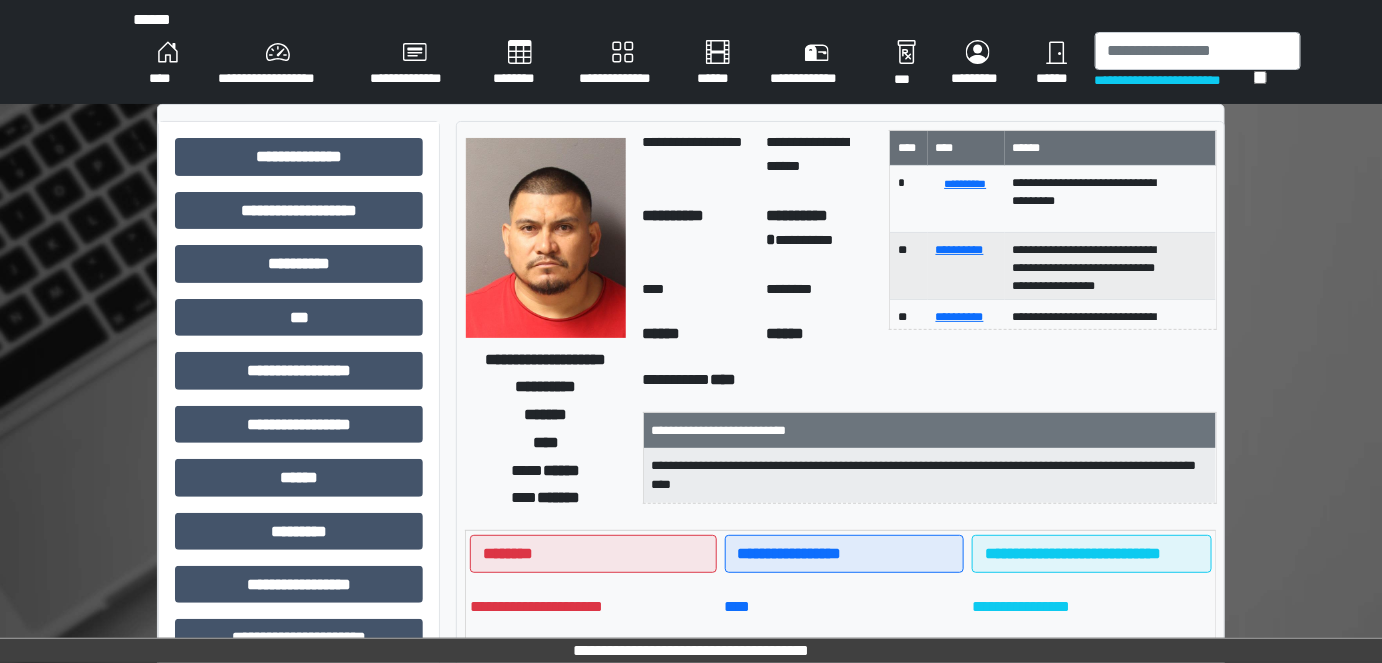 click on "****" at bounding box center (167, 64) 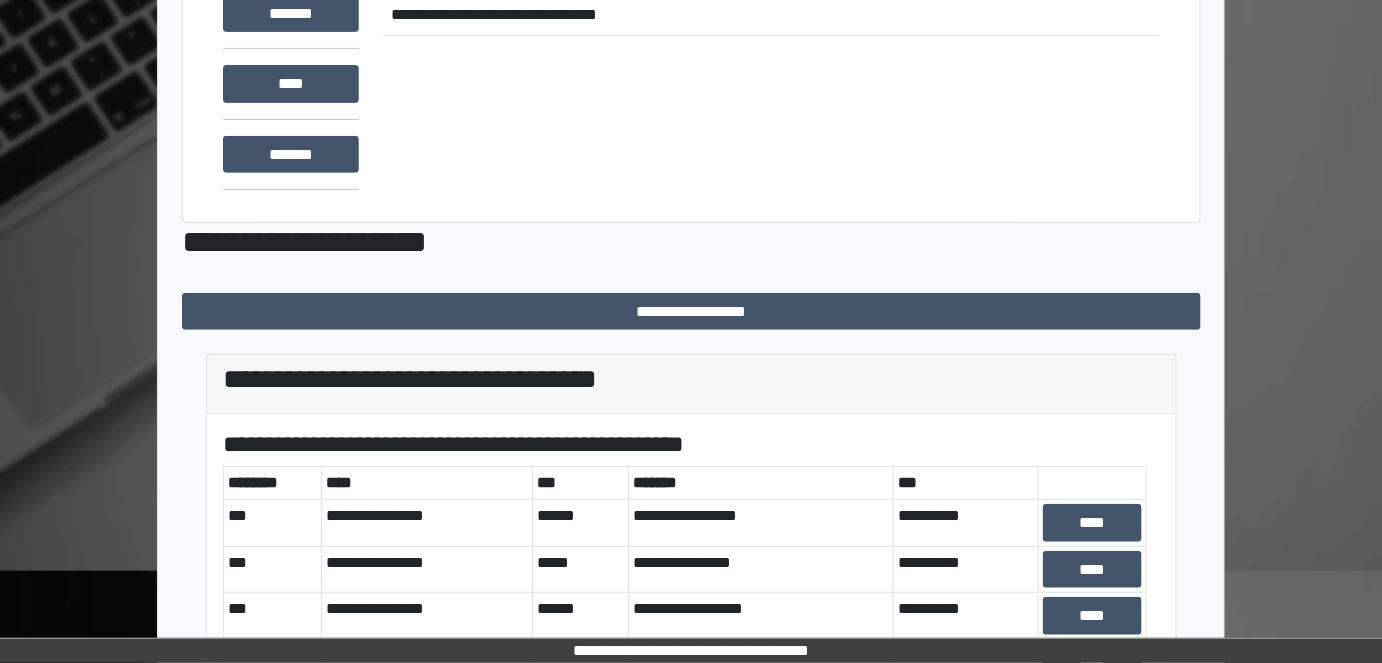 scroll, scrollTop: 454, scrollLeft: 0, axis: vertical 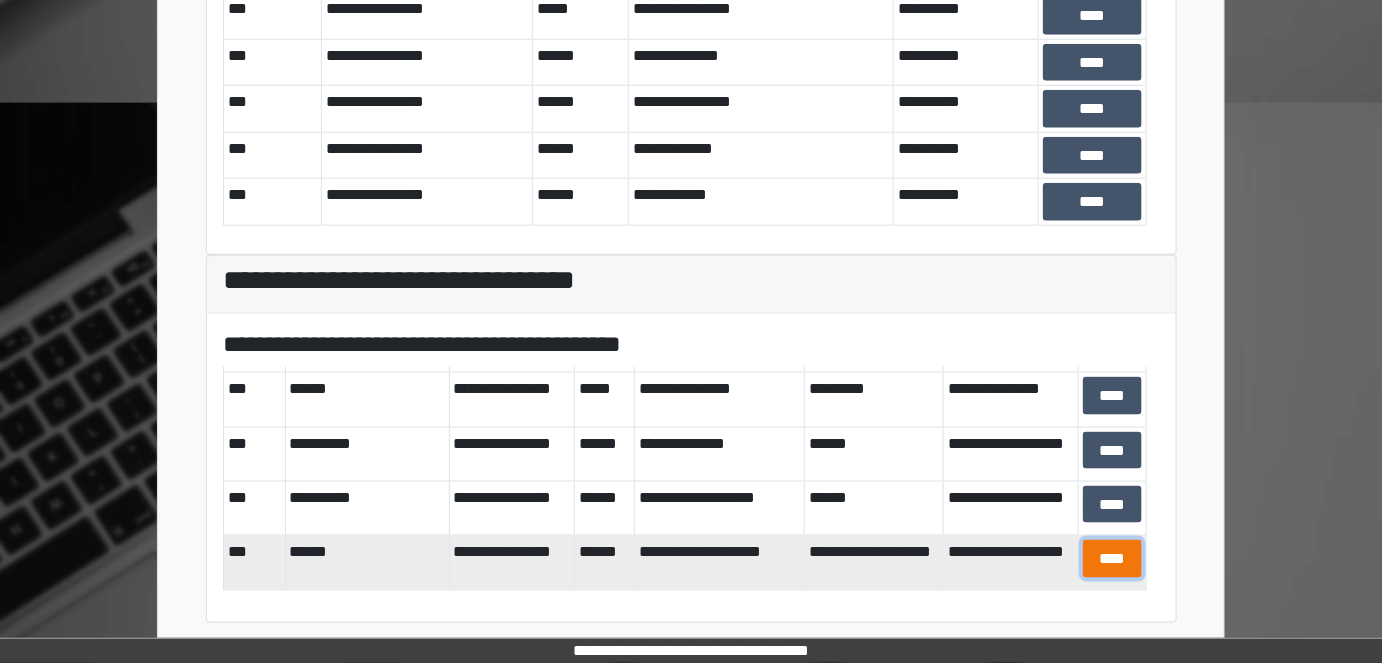 click on "****" at bounding box center [1112, 558] 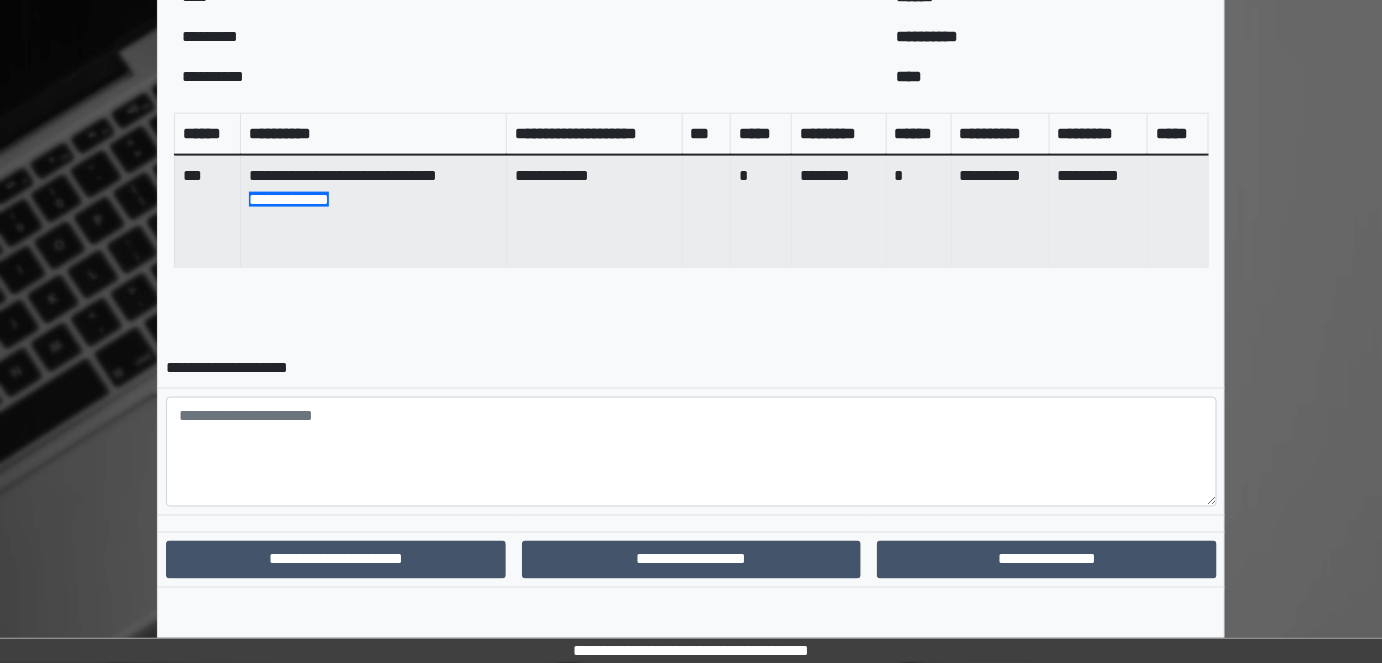 scroll, scrollTop: 831, scrollLeft: 0, axis: vertical 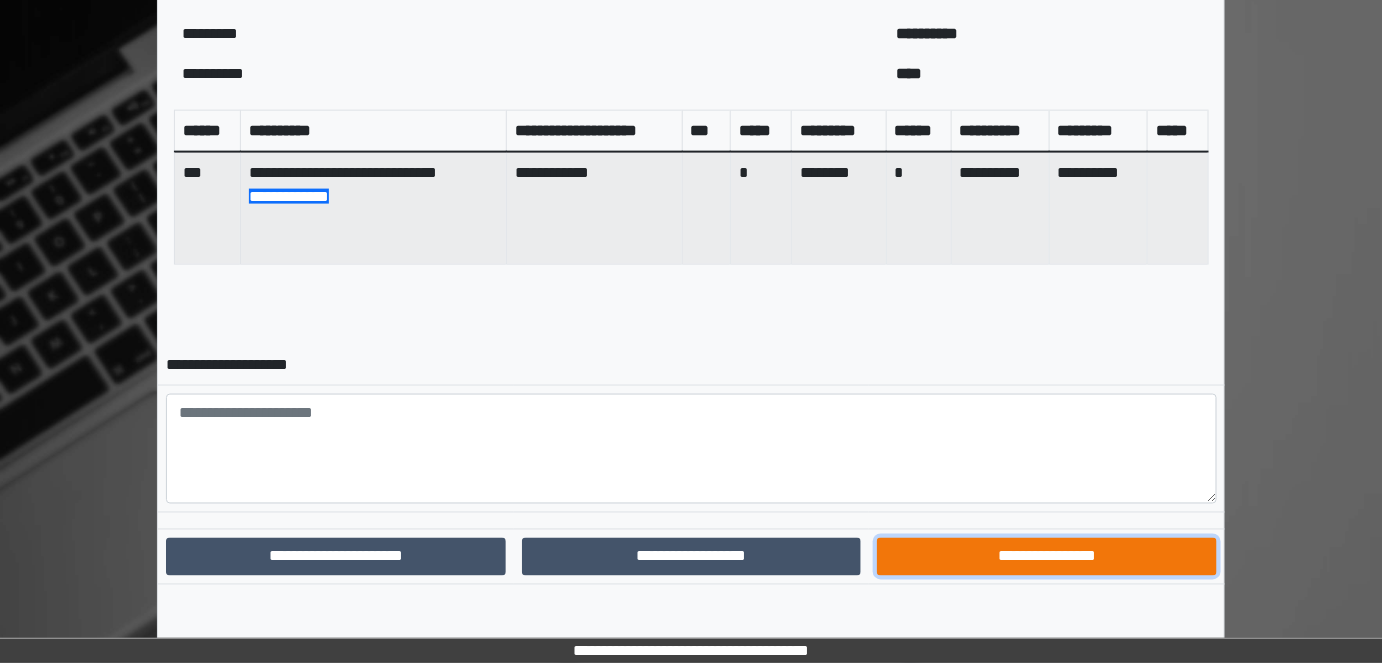 click on "**********" at bounding box center (1047, 556) 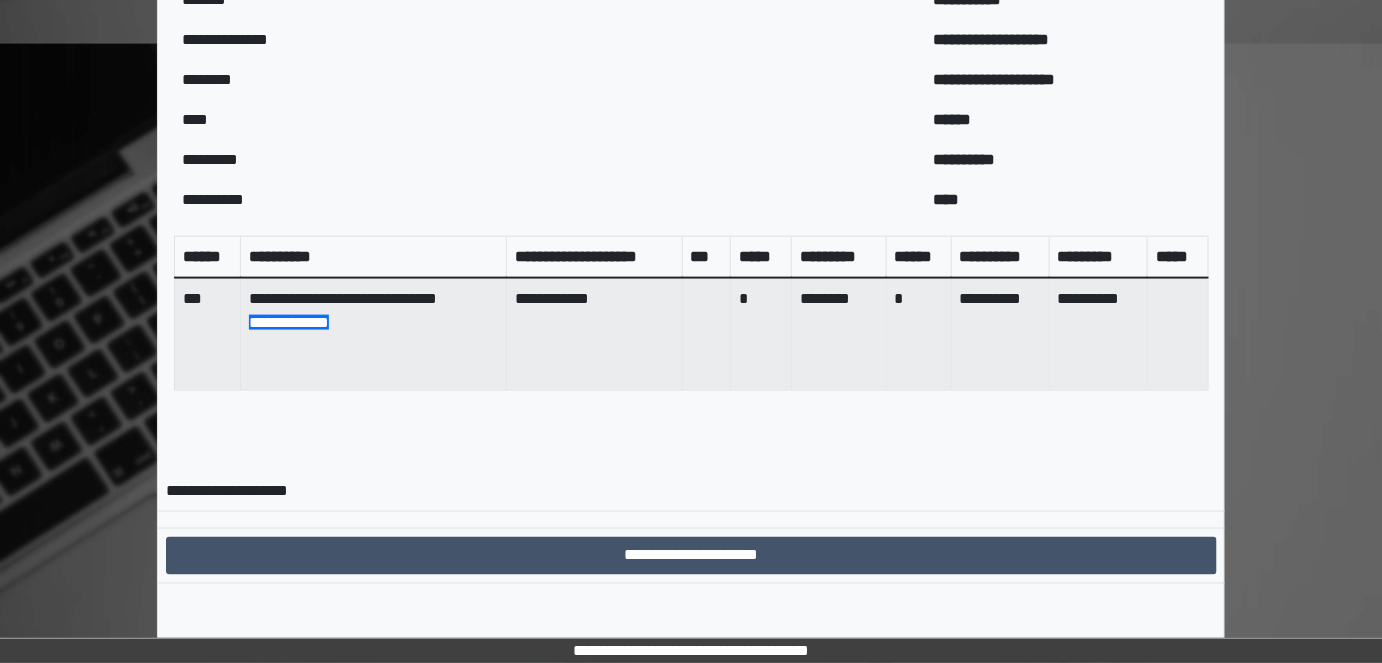 scroll, scrollTop: 728, scrollLeft: 0, axis: vertical 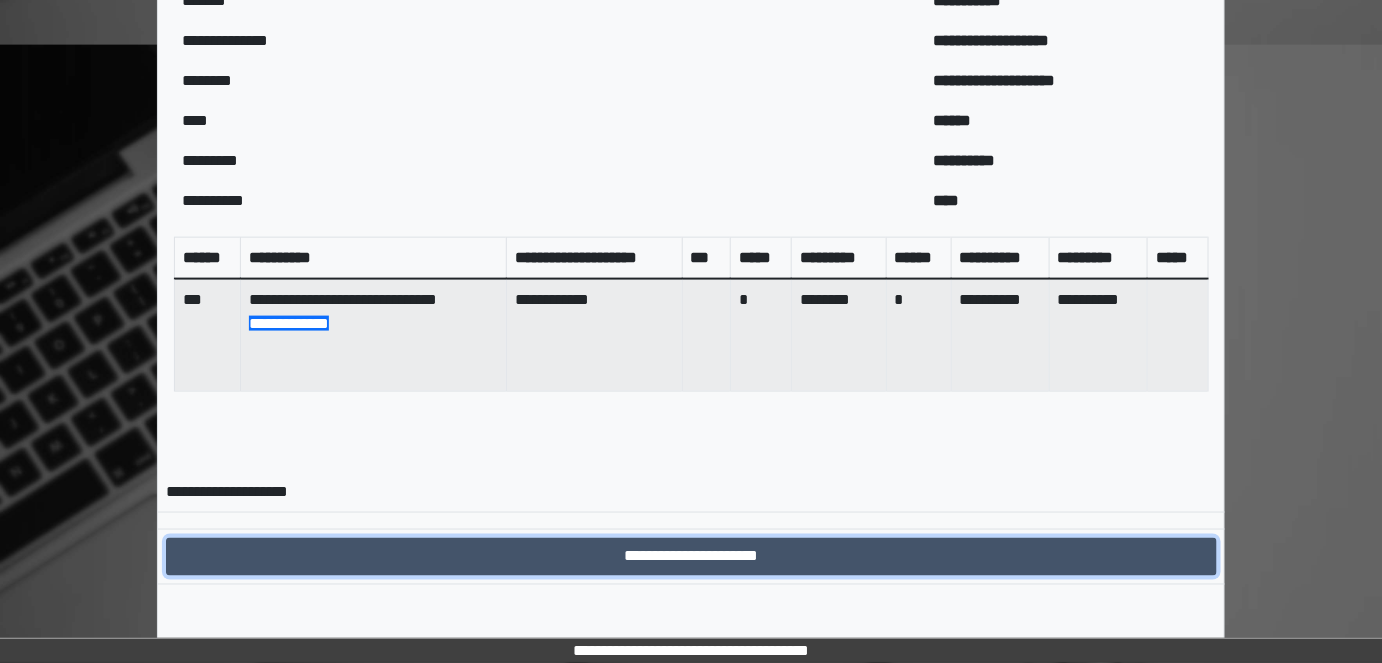click on "**********" at bounding box center (691, 556) 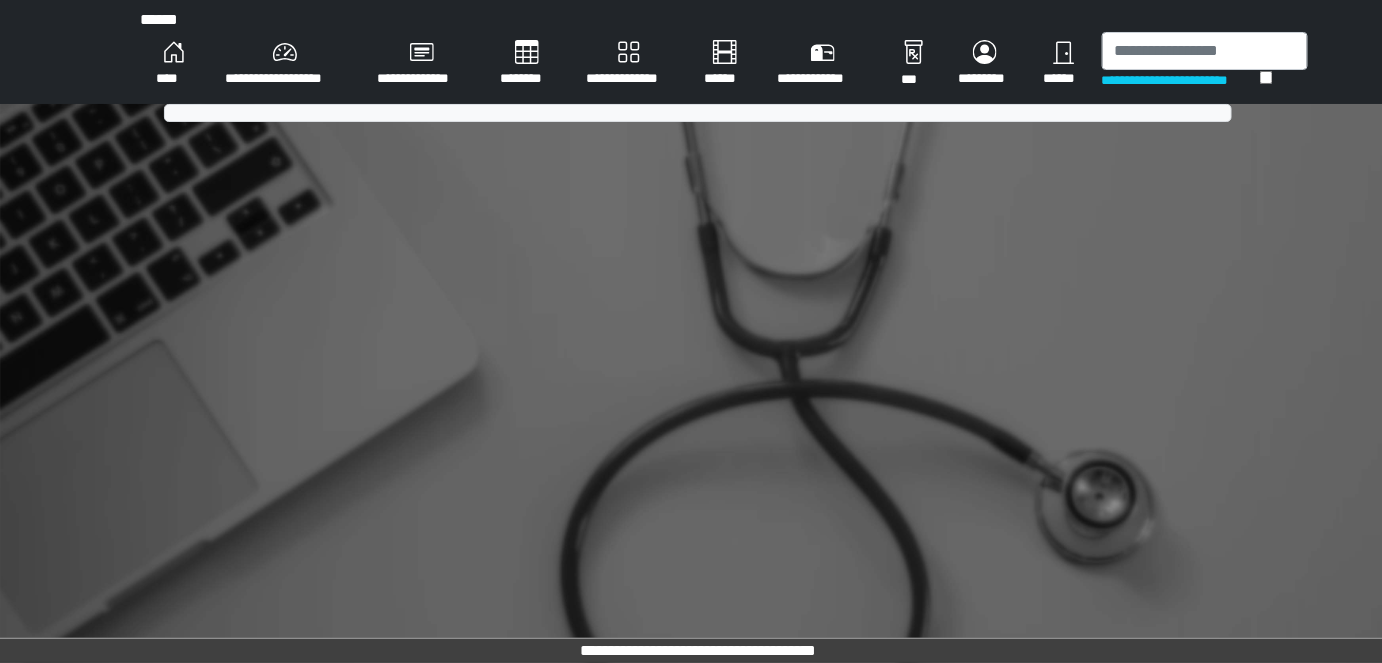 scroll, scrollTop: 0, scrollLeft: 0, axis: both 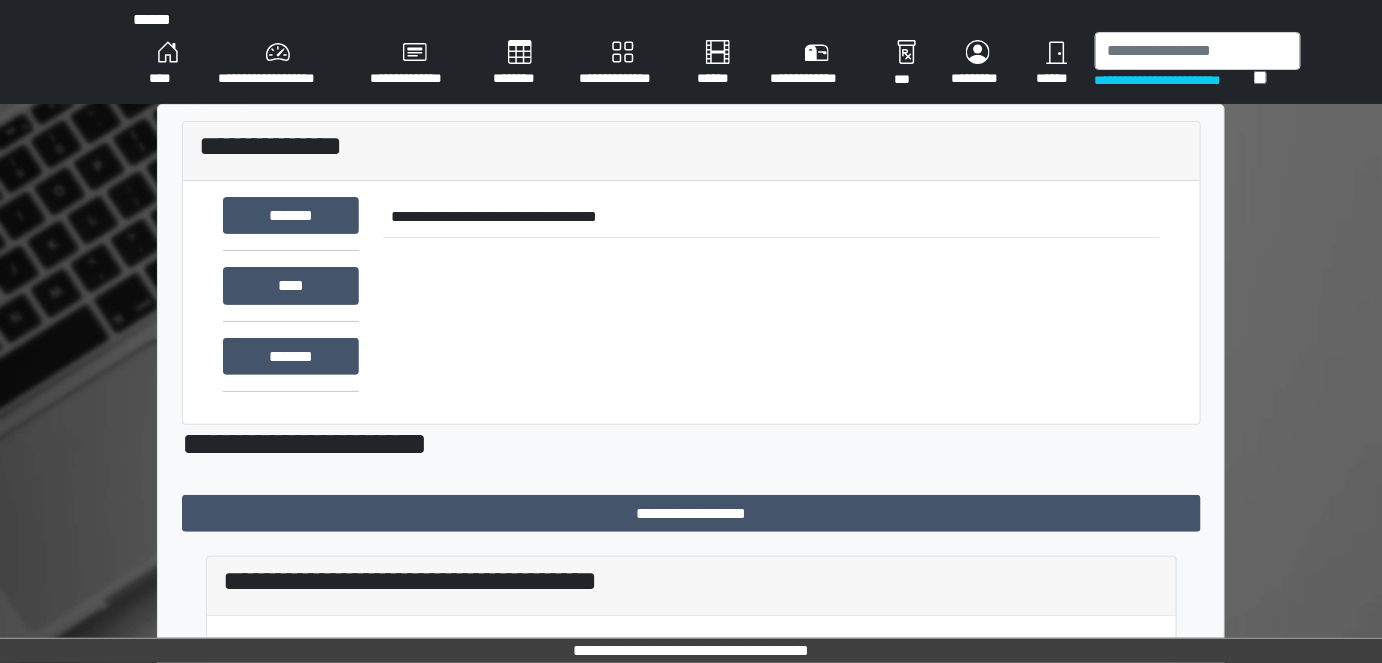 click on "**********" at bounding box center (278, 64) 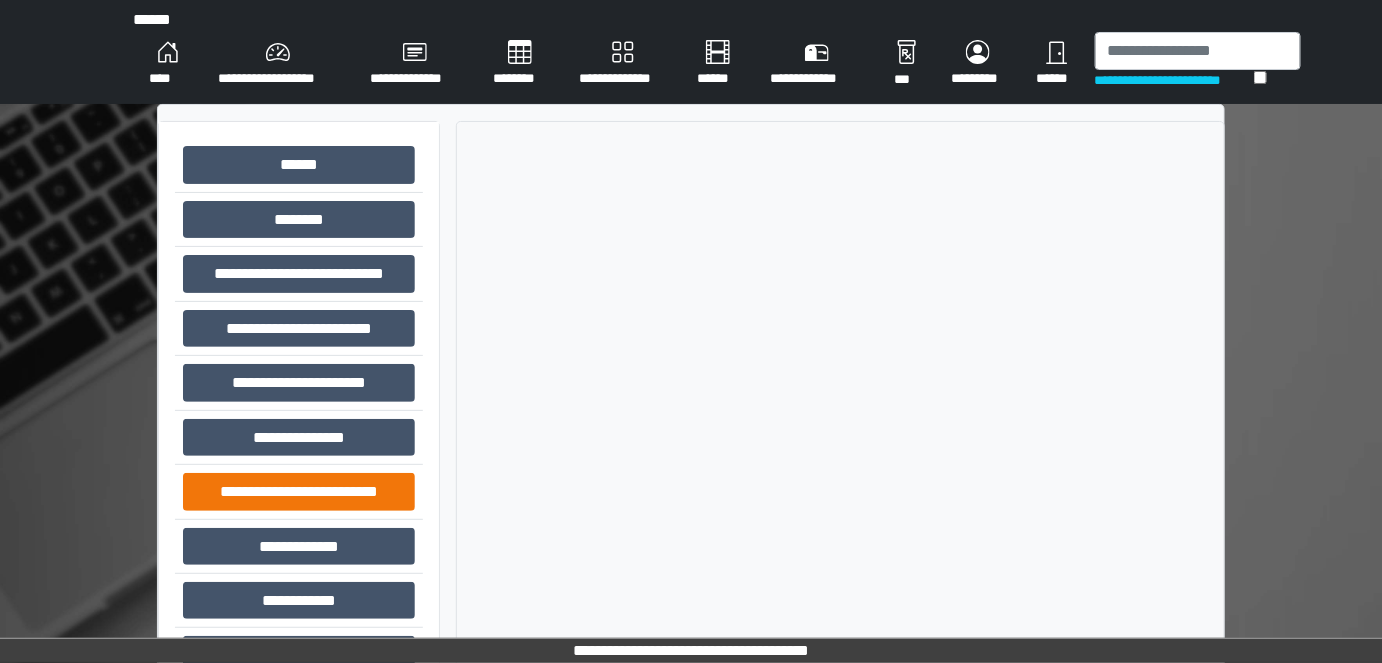 scroll, scrollTop: 174, scrollLeft: 0, axis: vertical 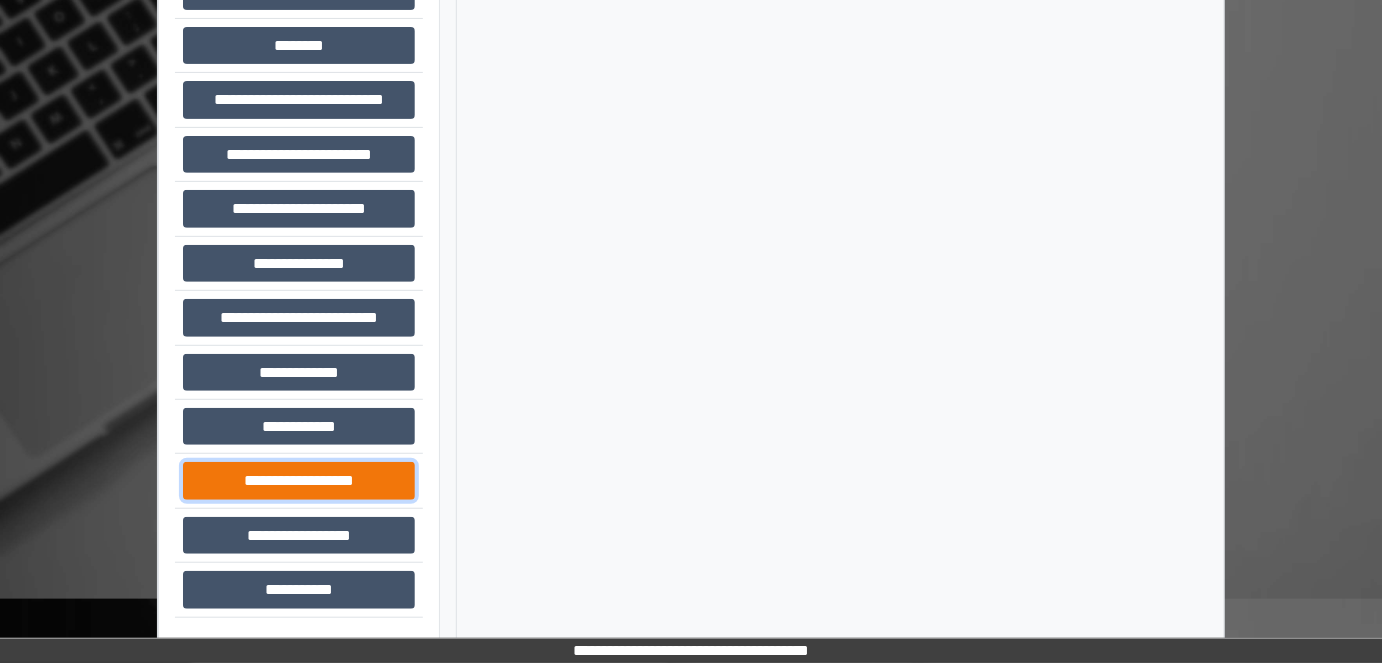 click on "**********" at bounding box center [299, 480] 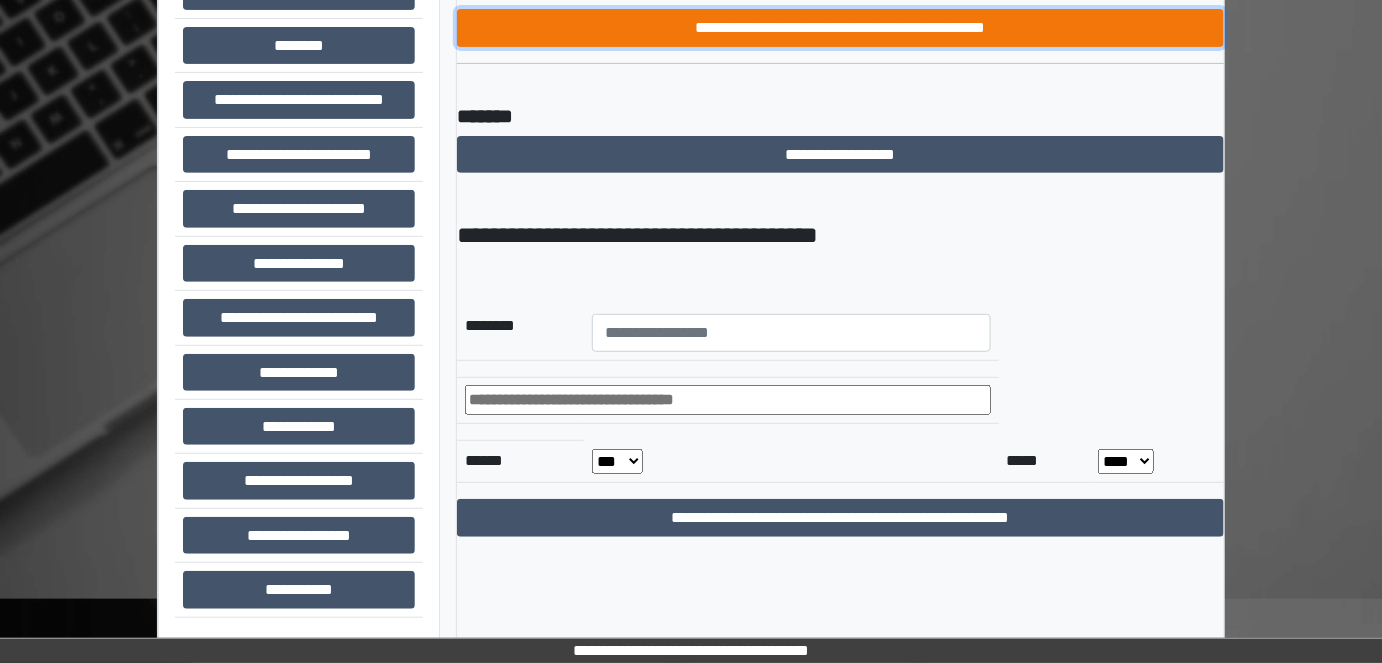 click on "**********" at bounding box center (841, 27) 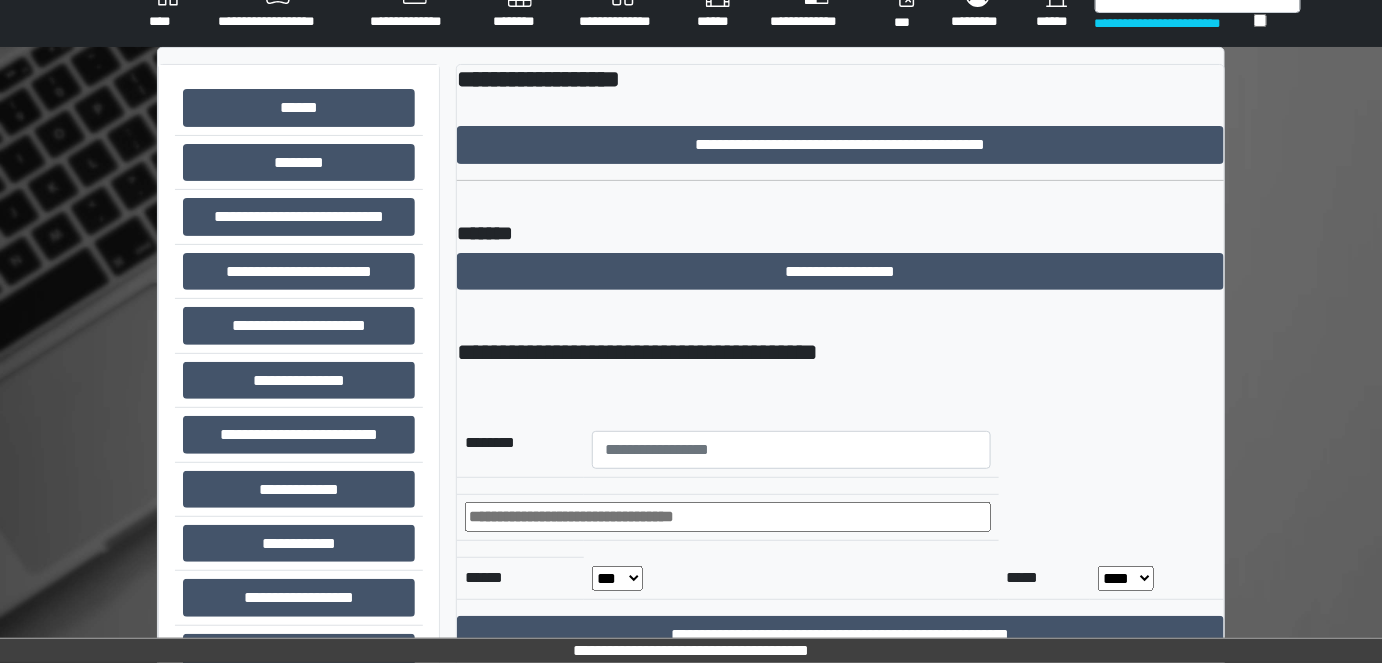 scroll, scrollTop: 0, scrollLeft: 0, axis: both 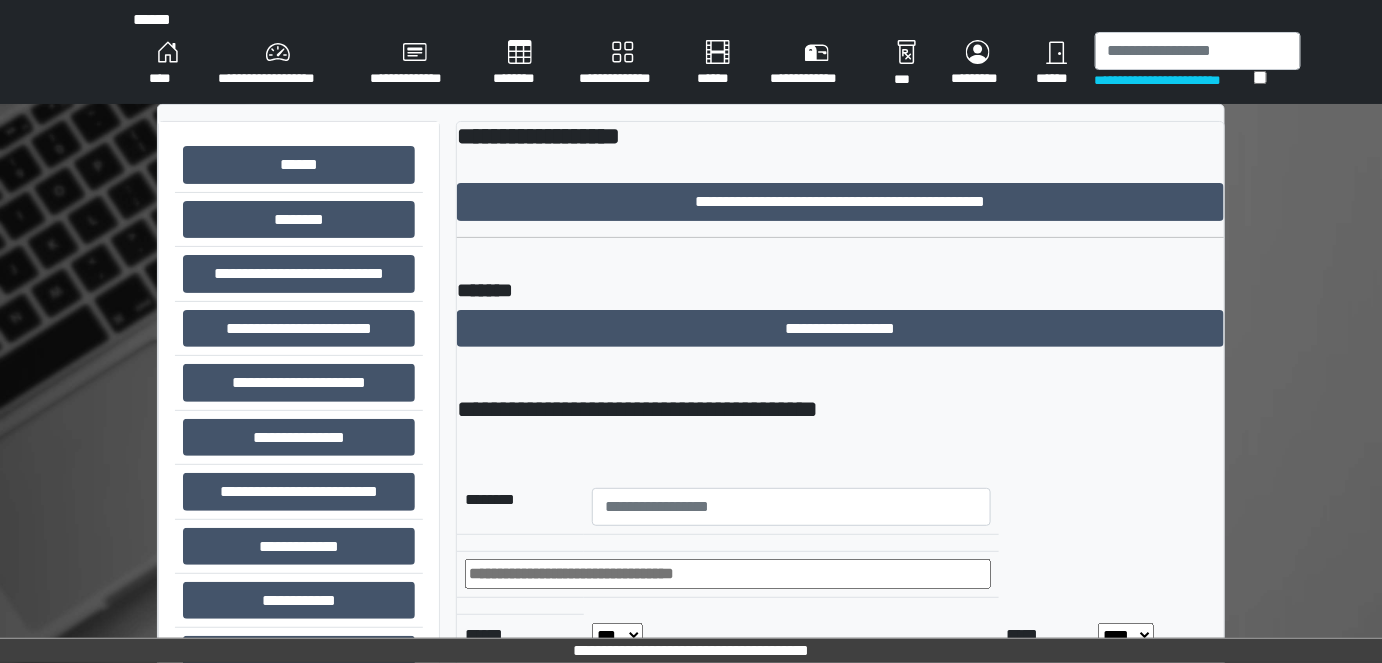 click on "******" at bounding box center [1057, 64] 